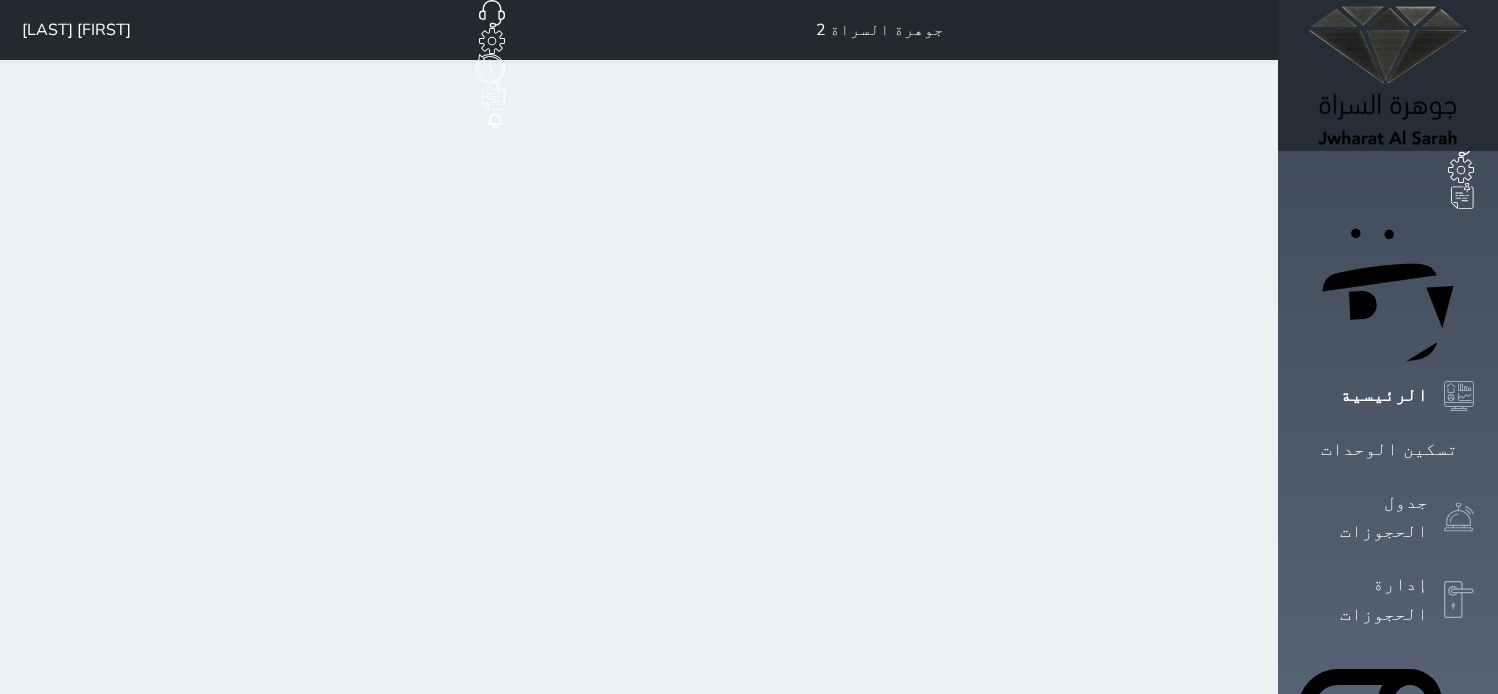 scroll, scrollTop: 0, scrollLeft: 0, axis: both 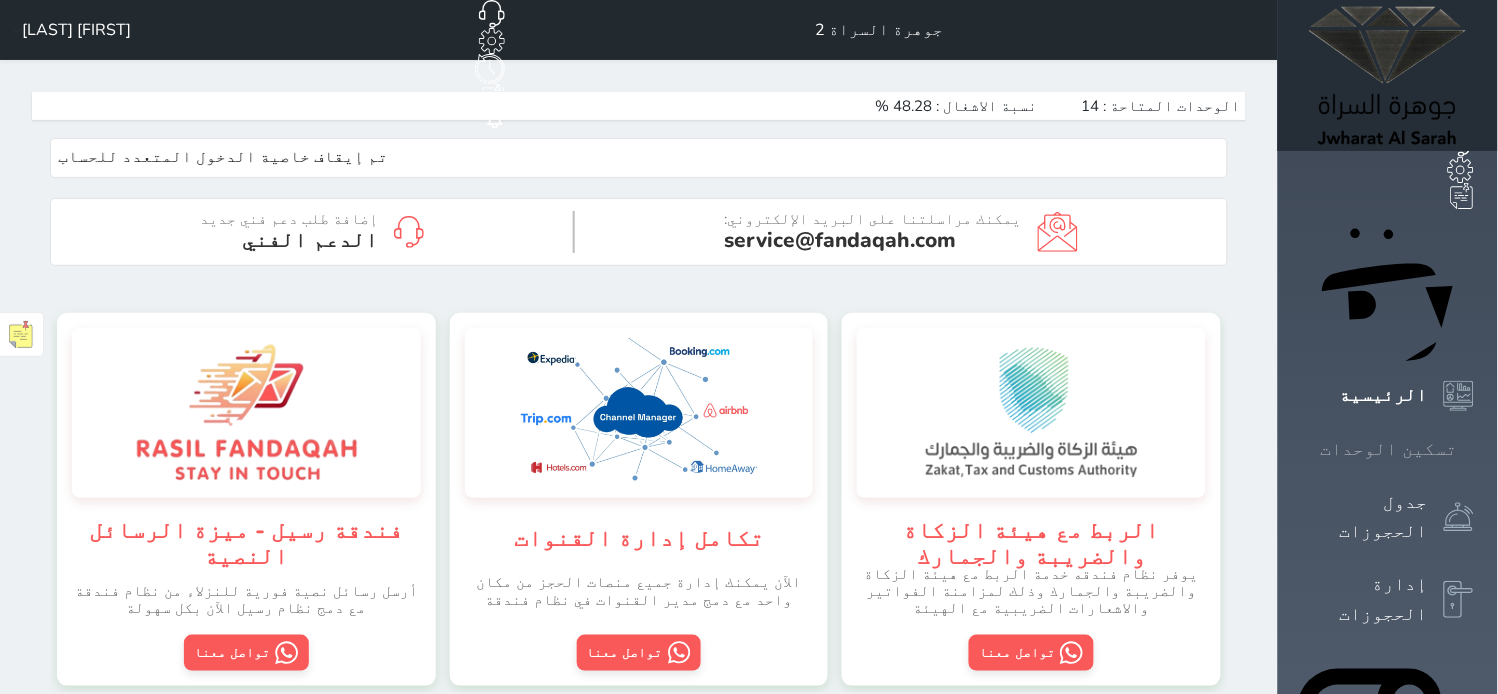 click 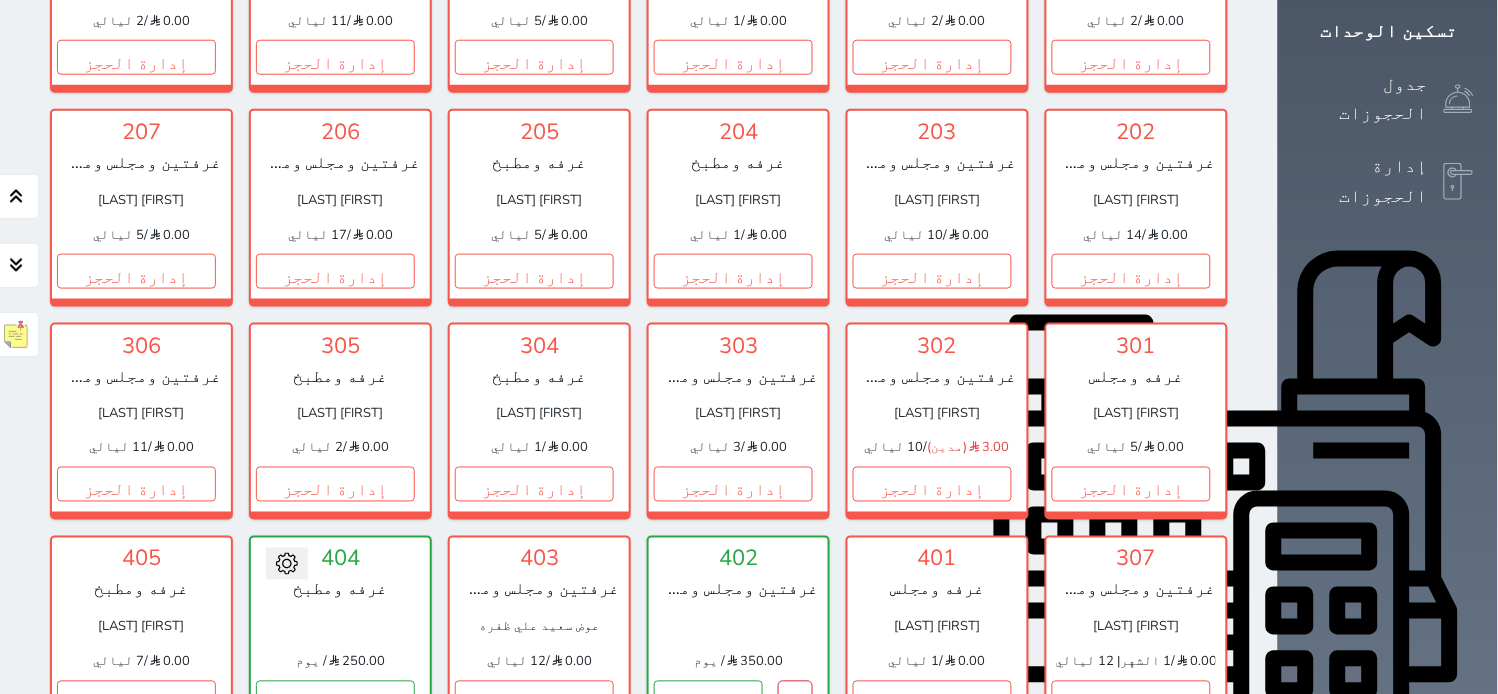 scroll, scrollTop: 633, scrollLeft: 0, axis: vertical 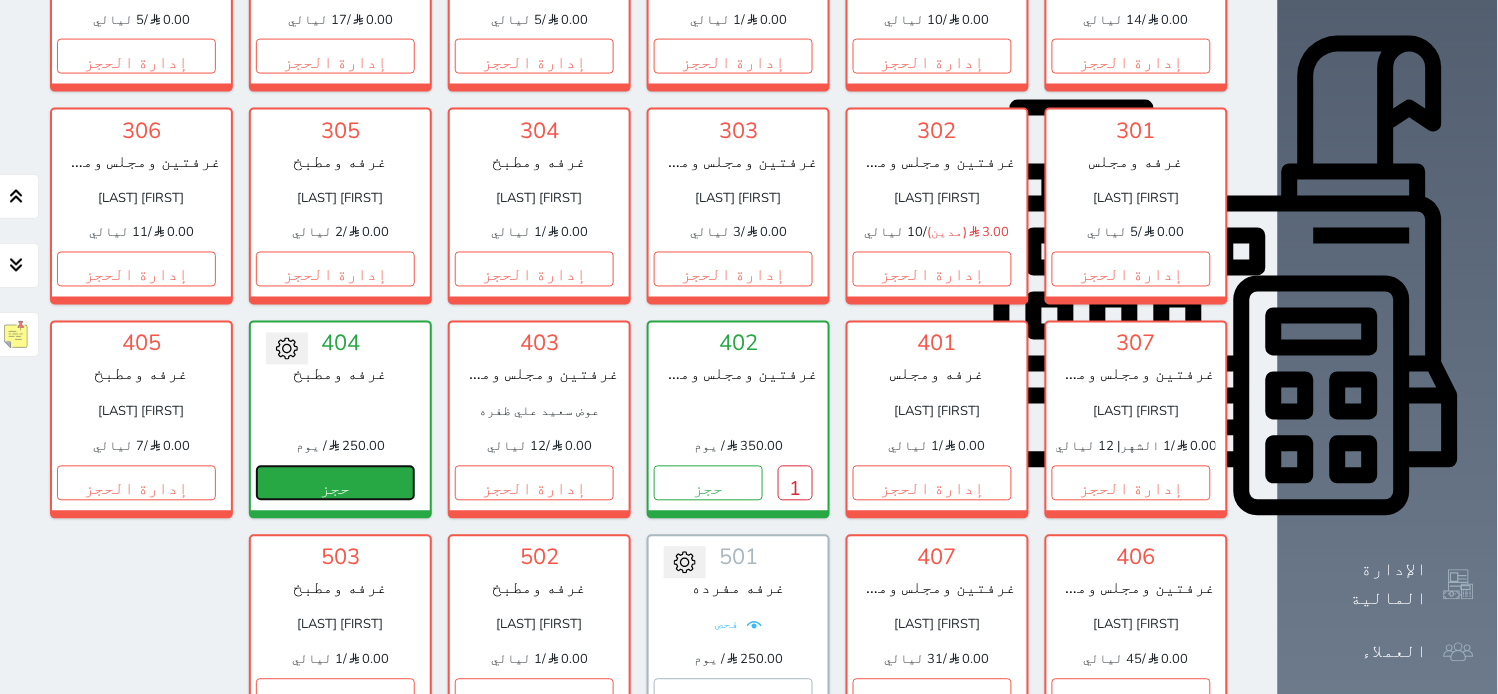 click on "حجز" at bounding box center (335, 483) 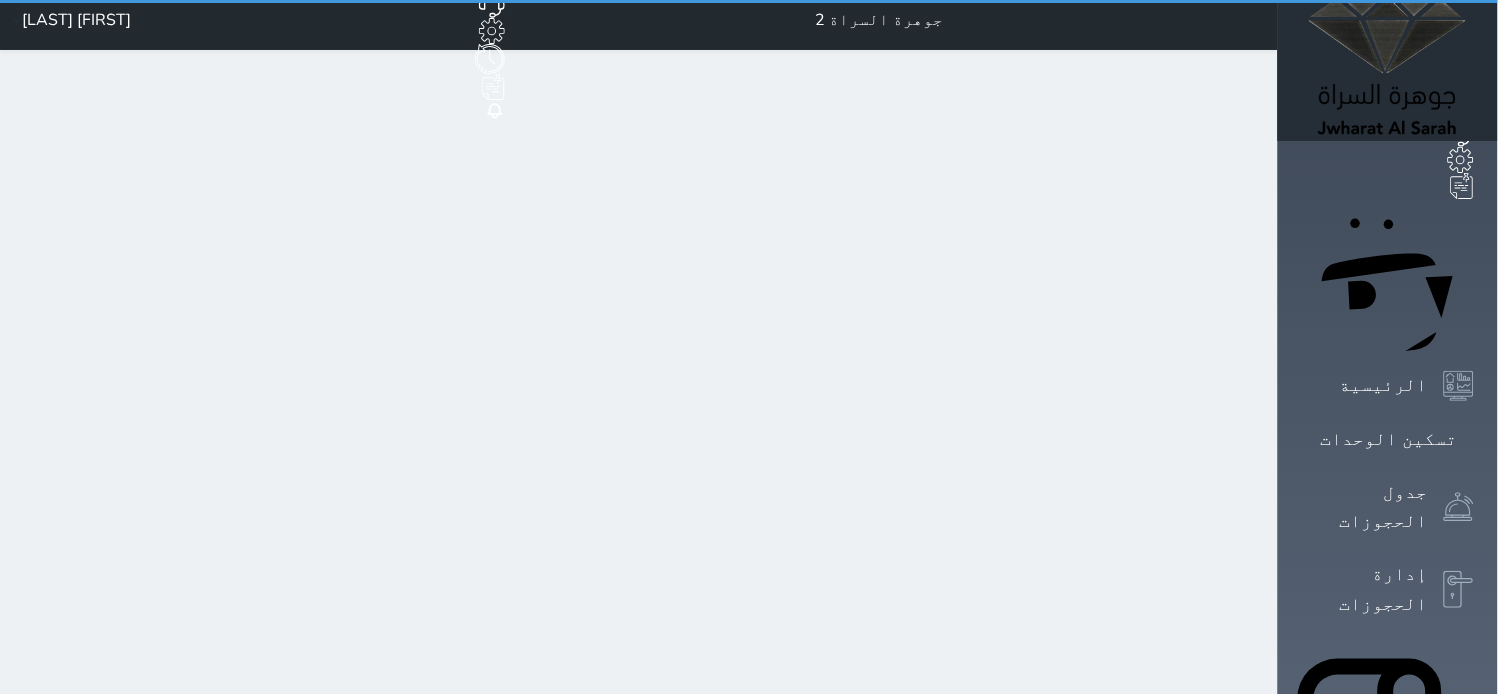 scroll, scrollTop: 0, scrollLeft: 0, axis: both 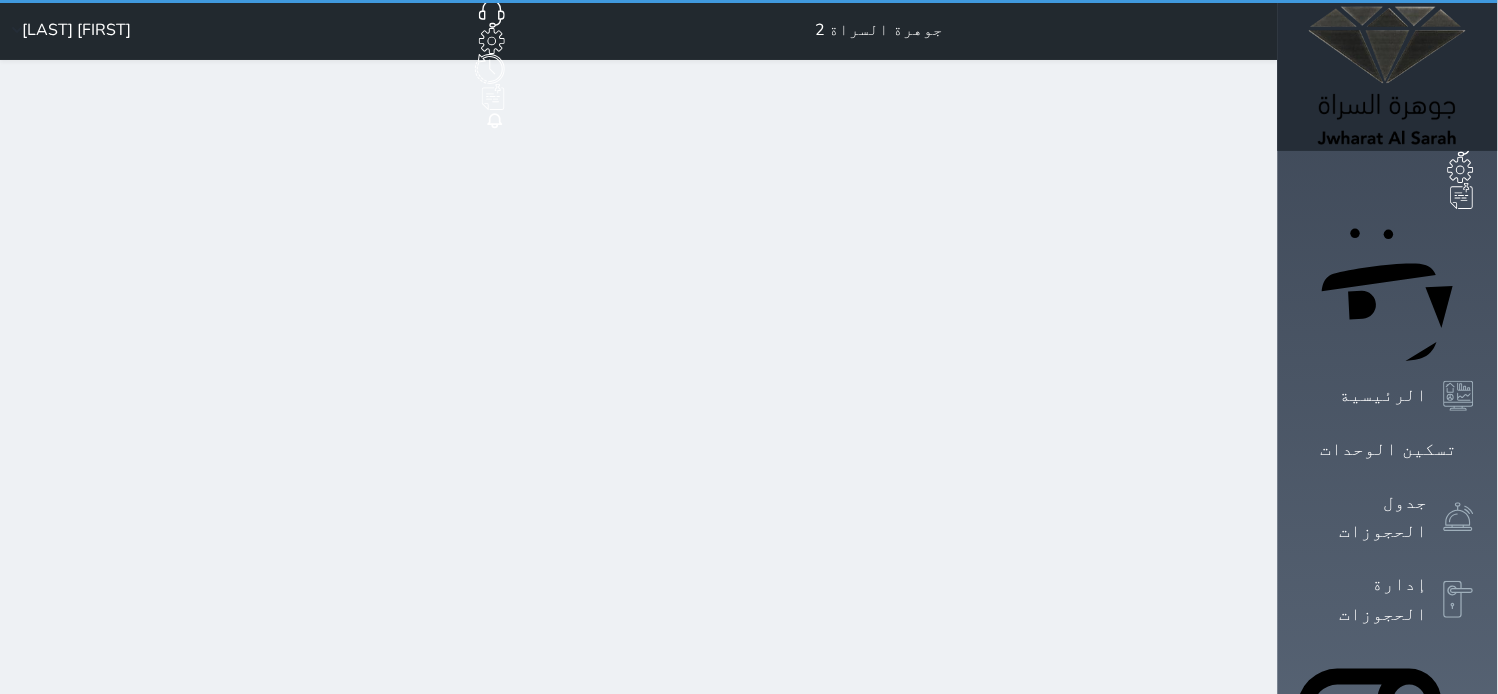 select on "1" 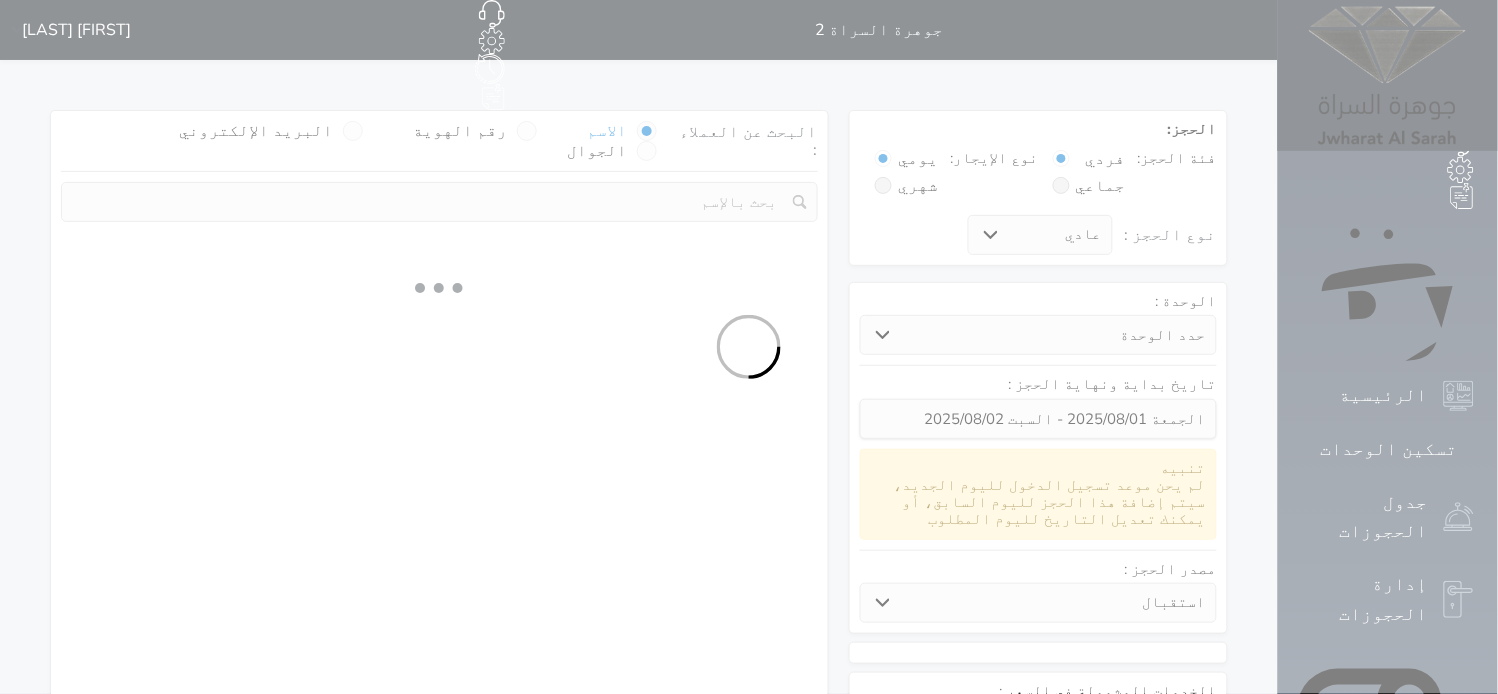 select 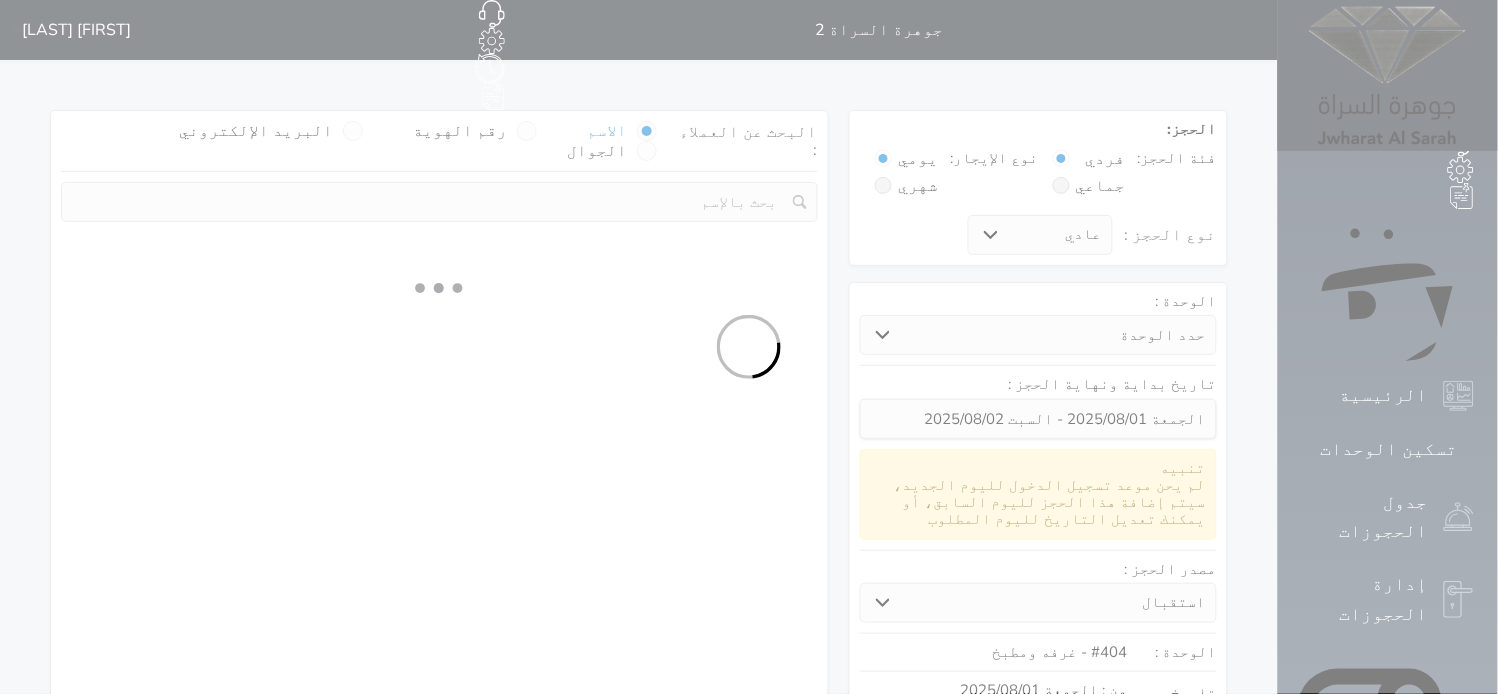 select on "1" 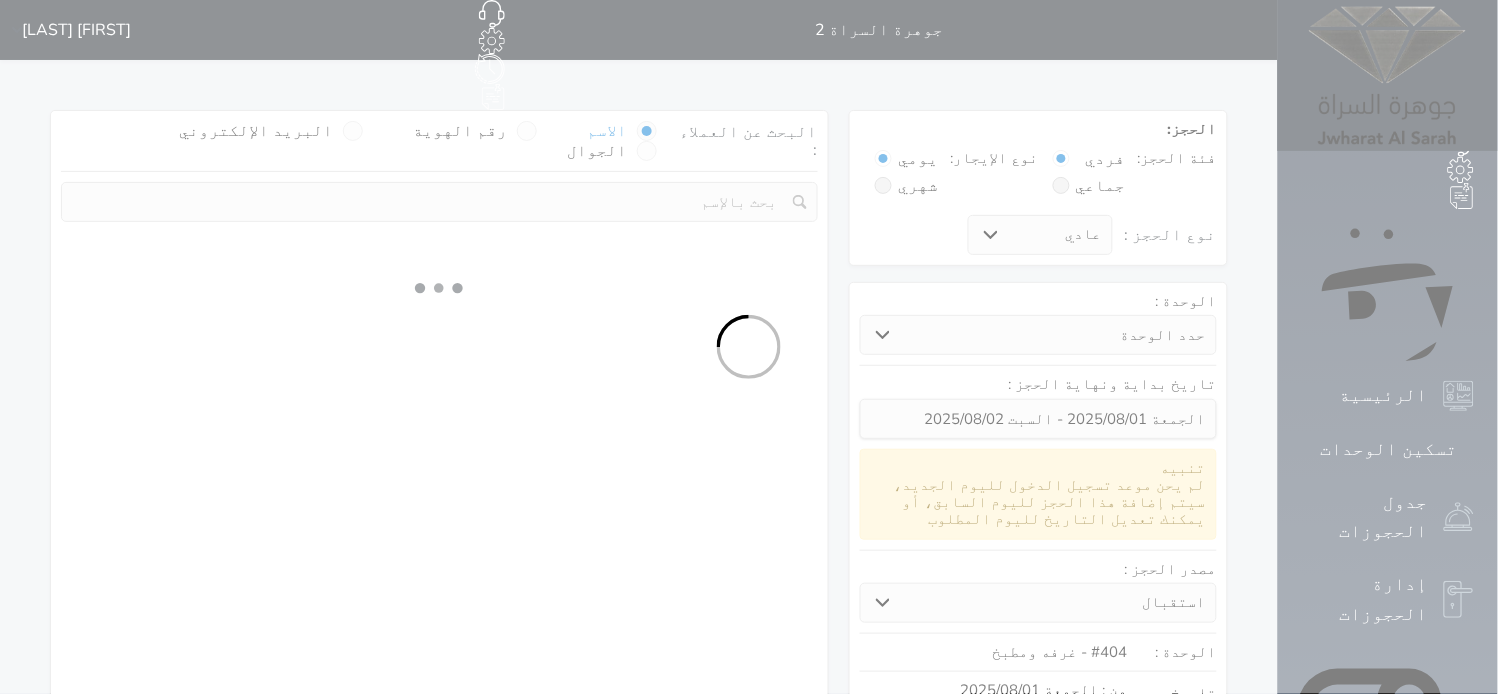 select on "113" 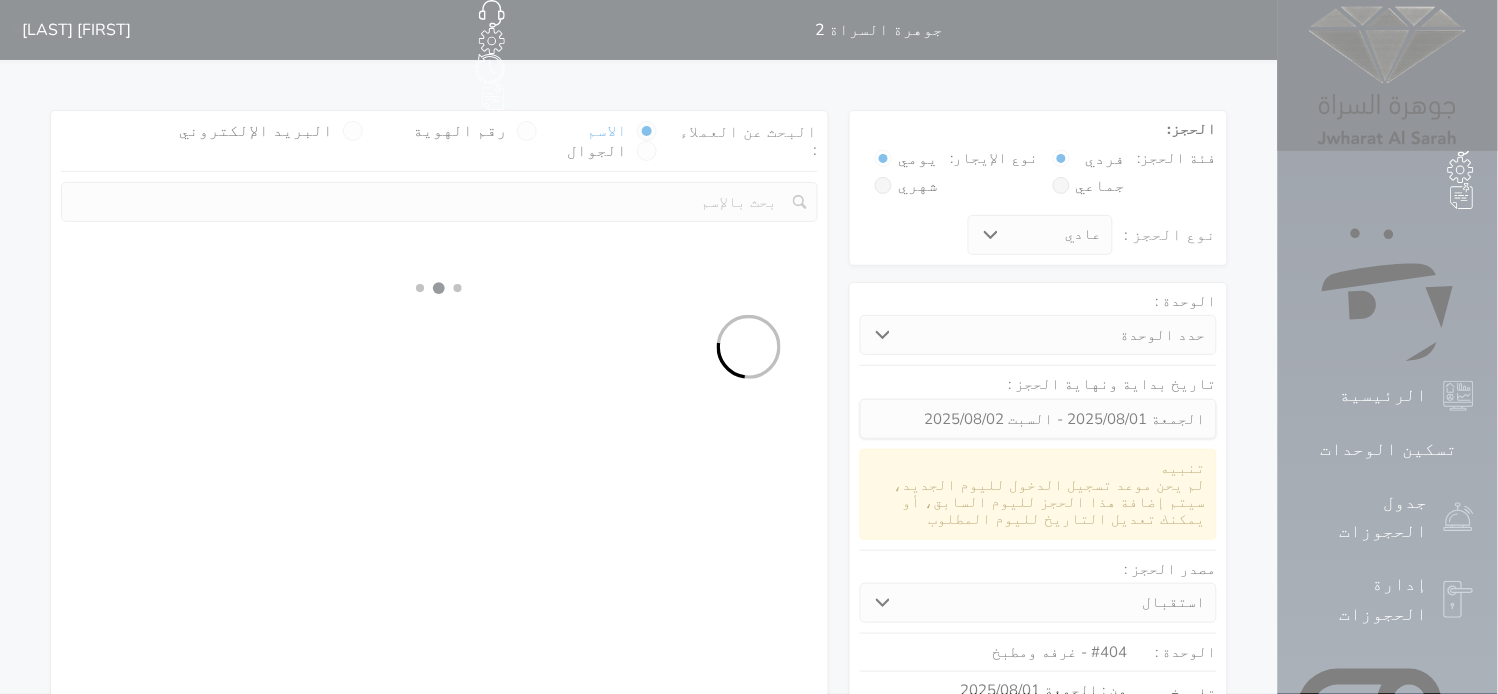 select on "1" 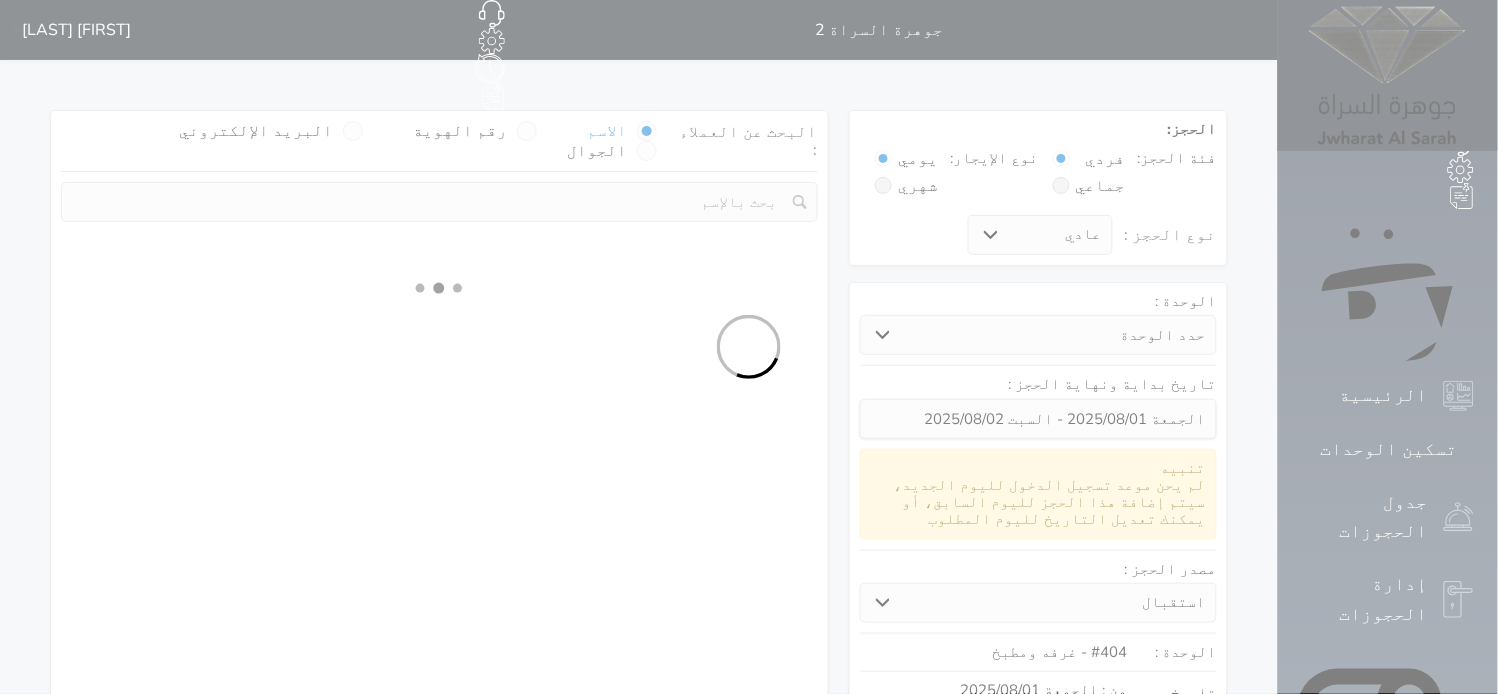 select 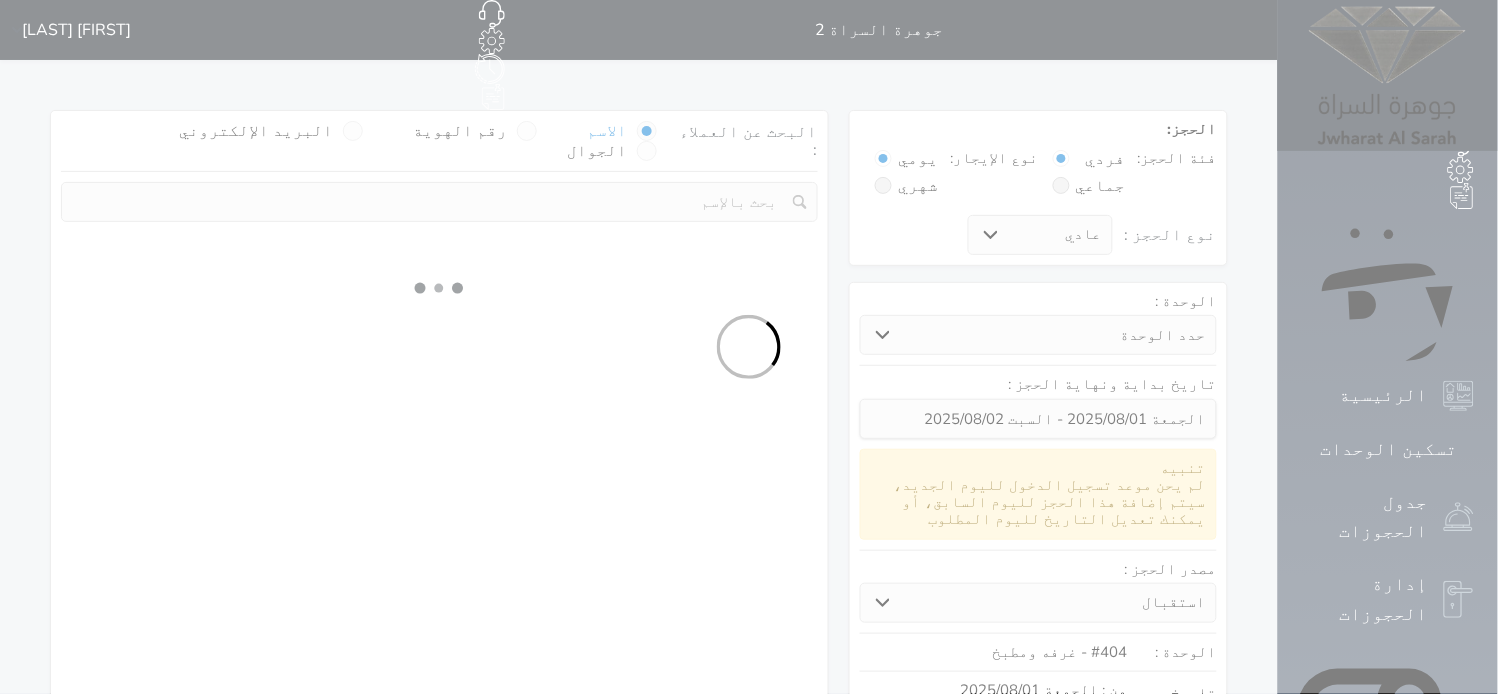 select on "7" 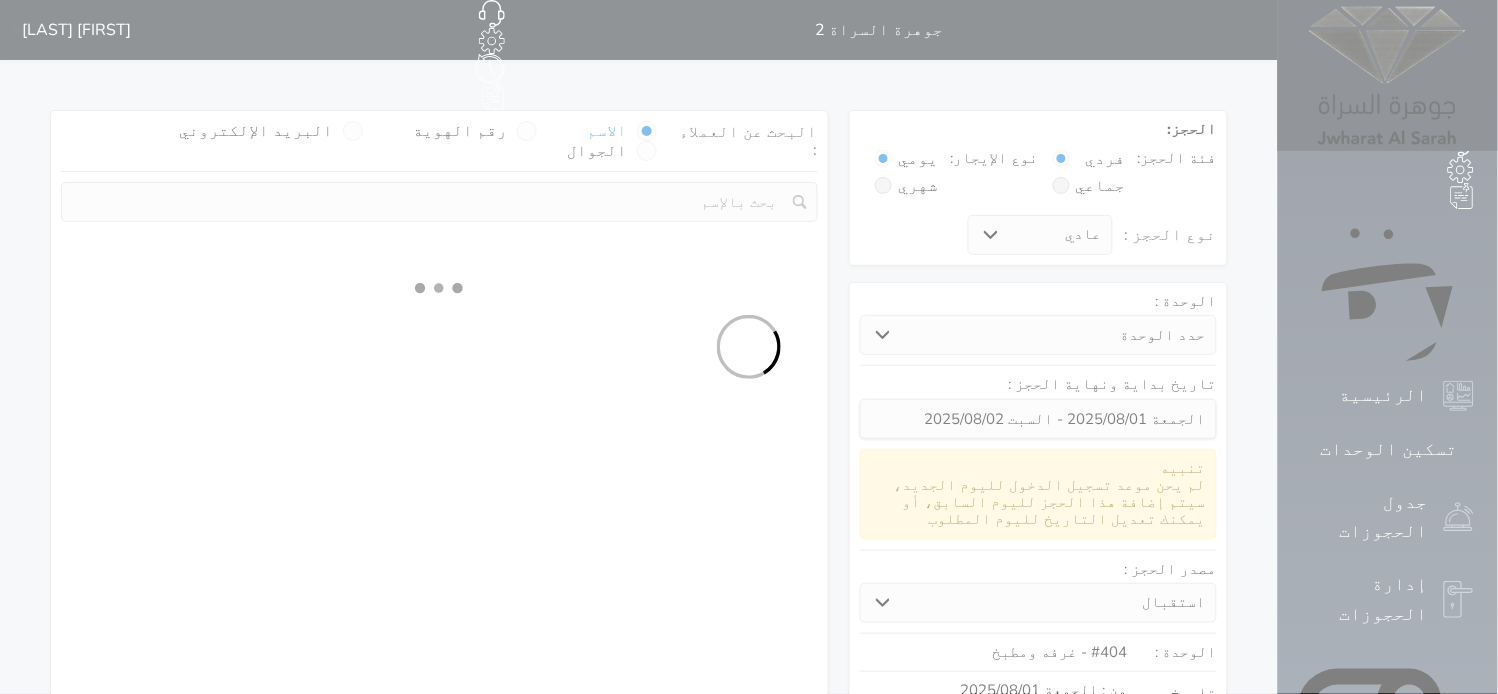 select 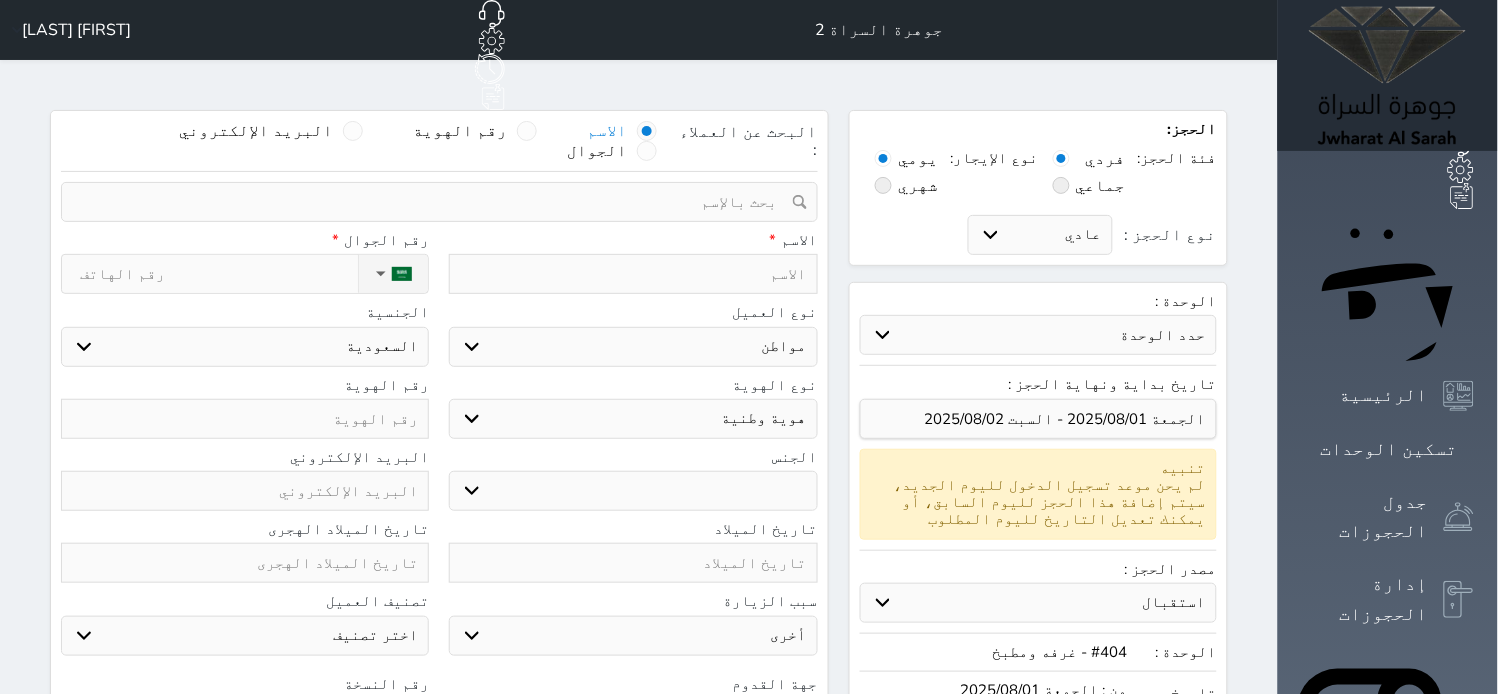 select 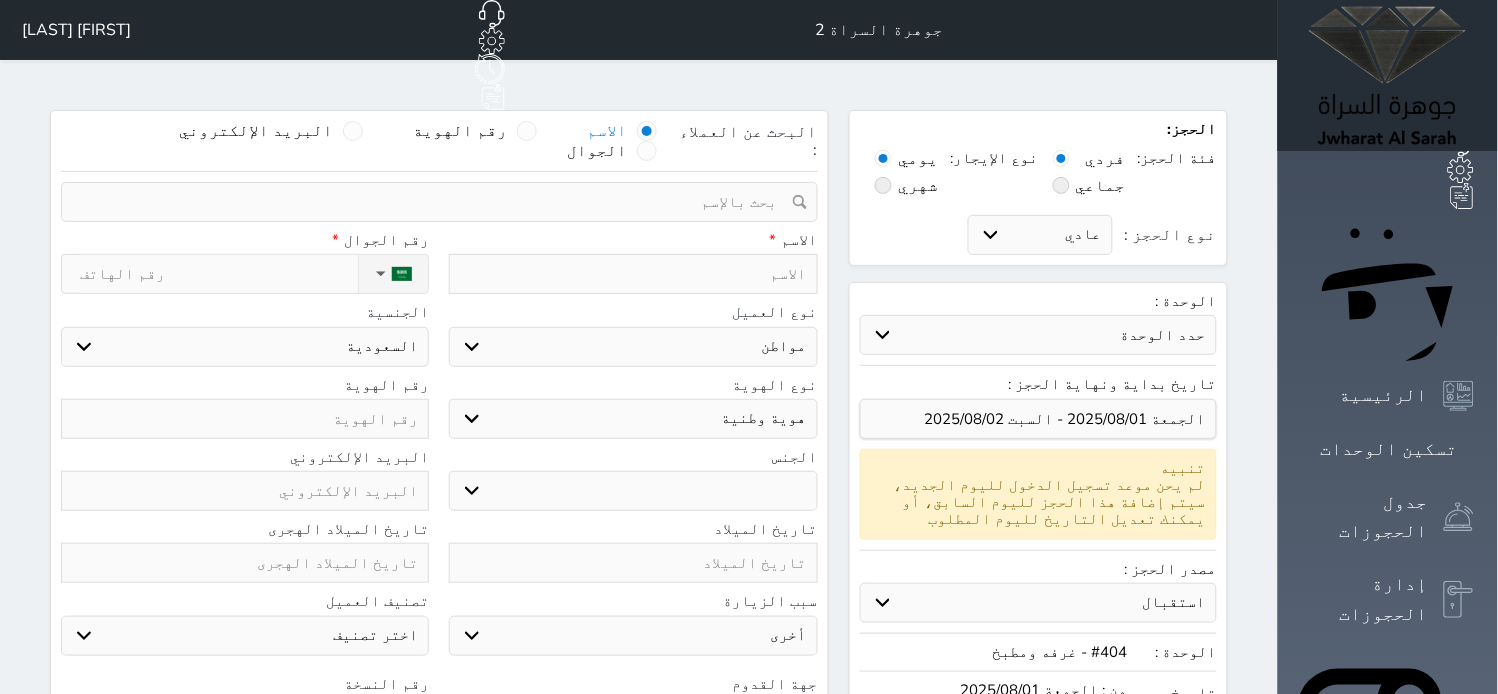 select 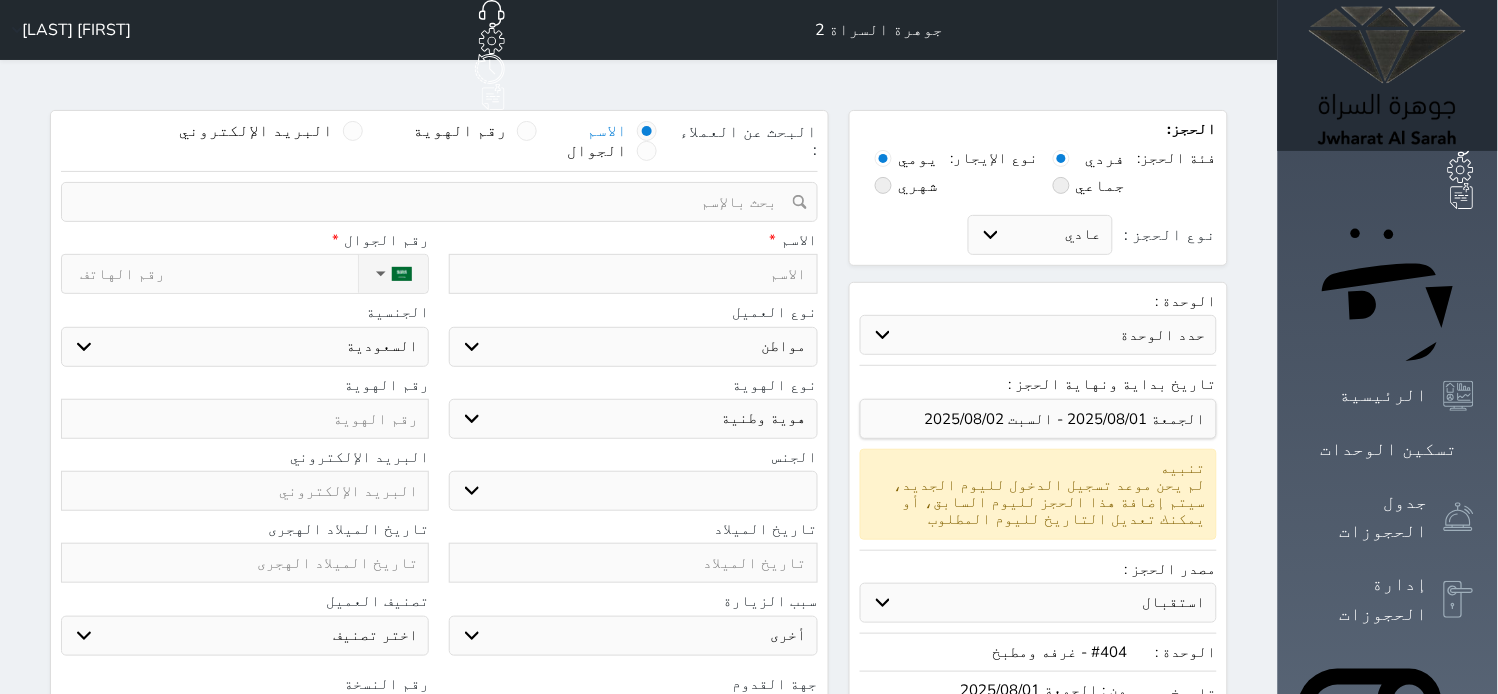 select 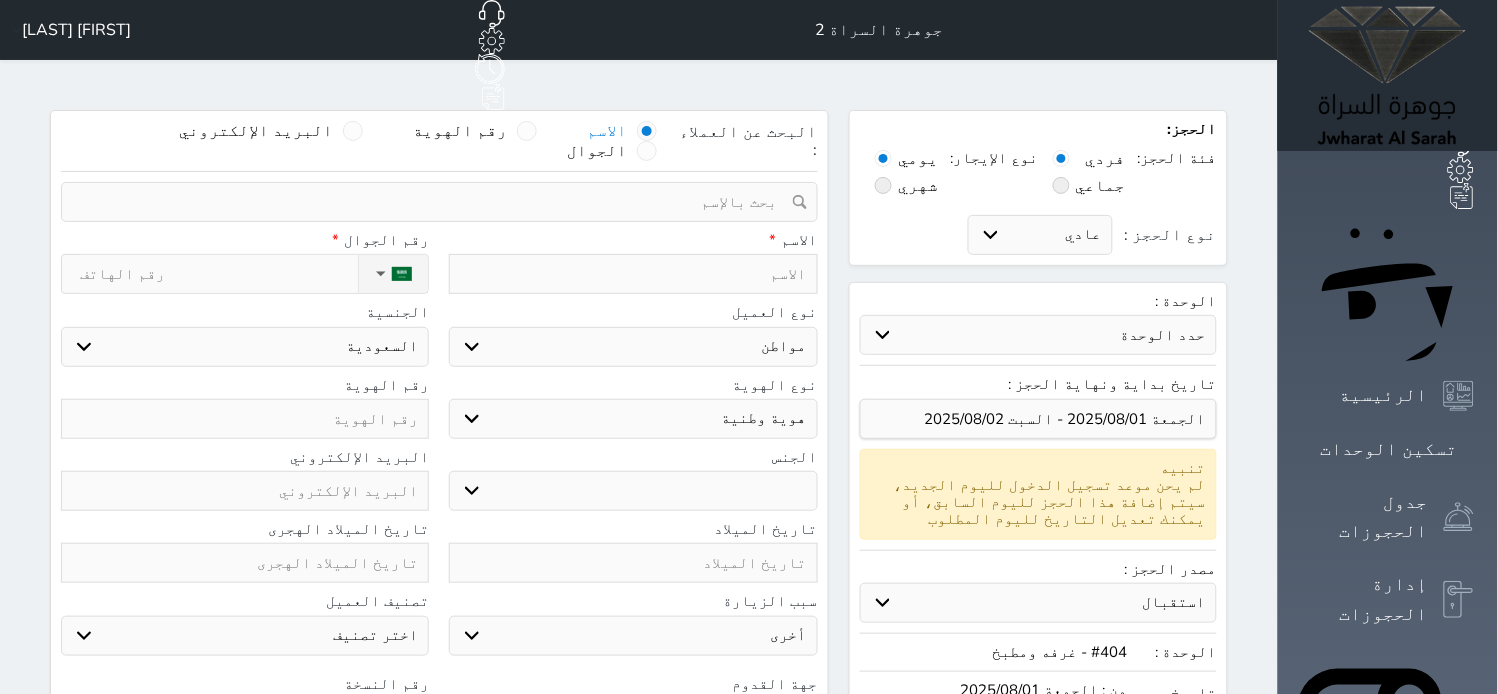 select 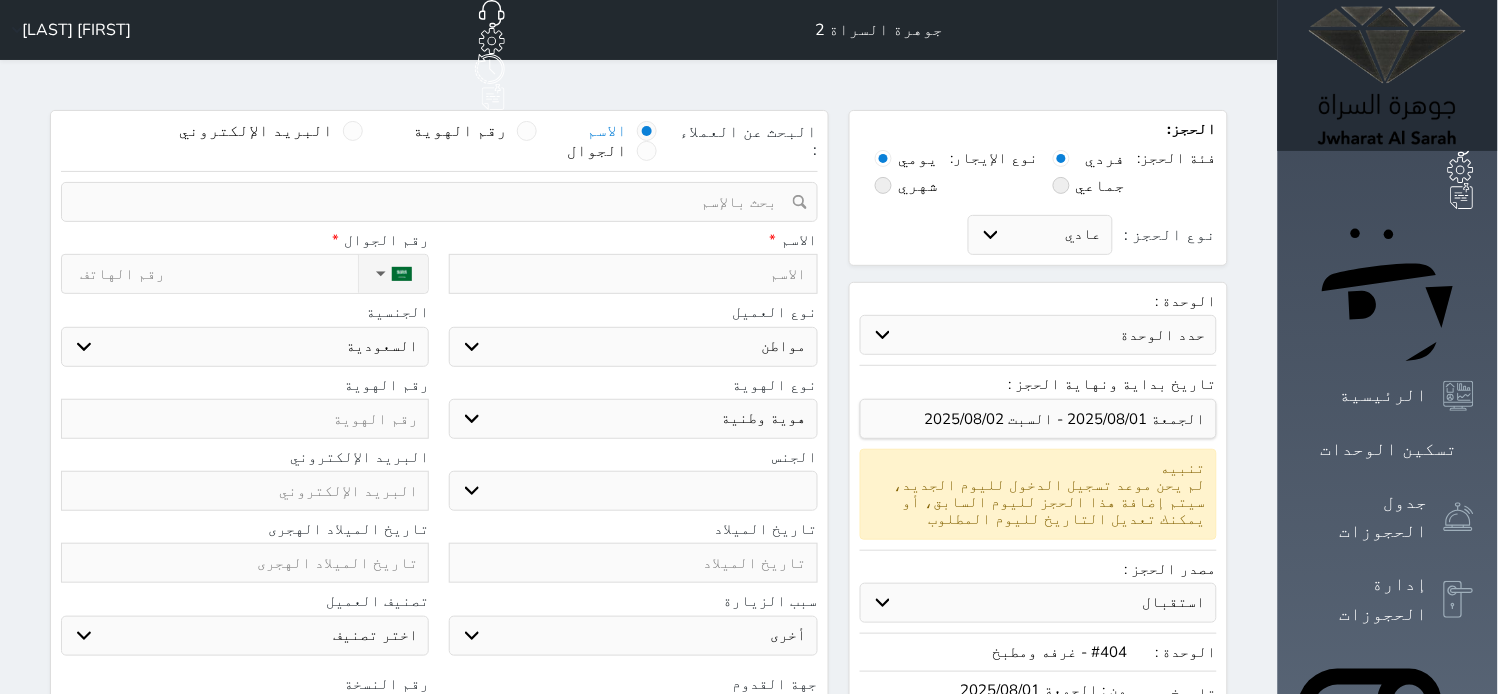 select 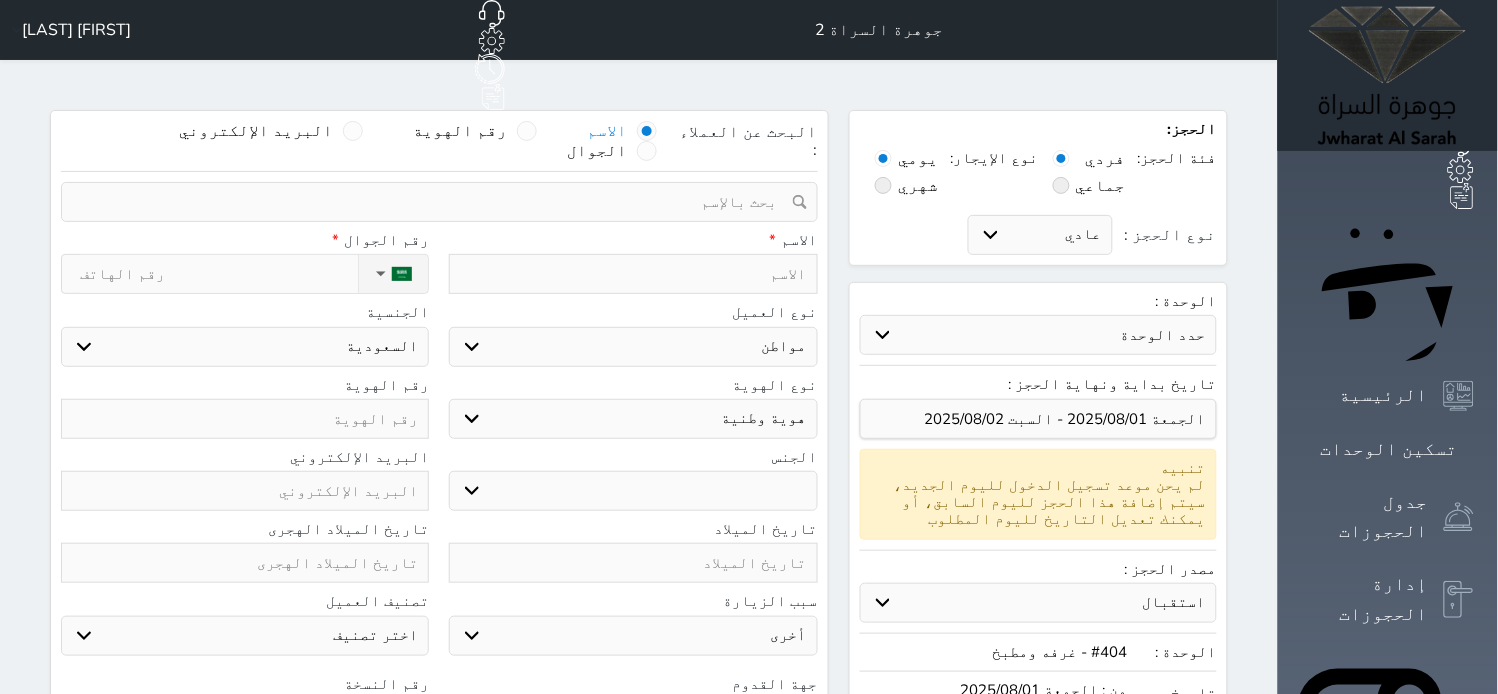 select 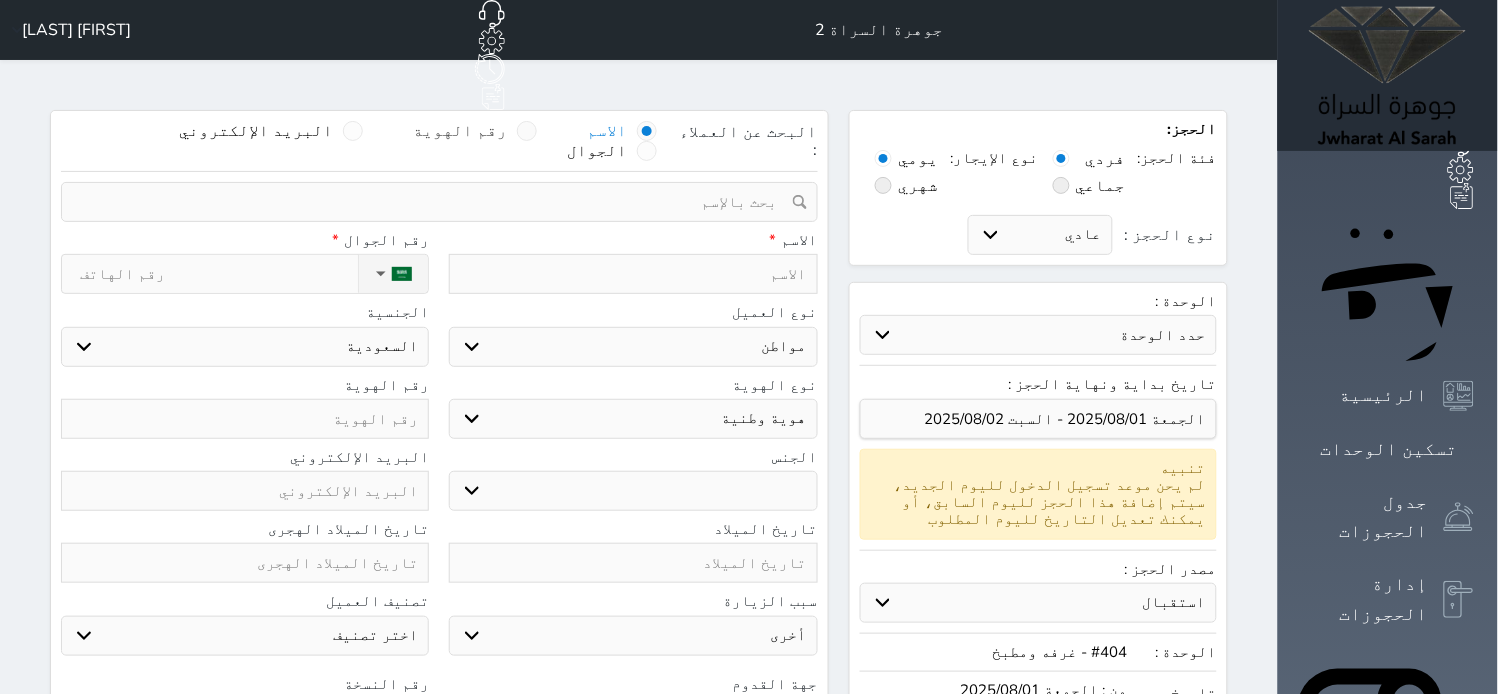 click at bounding box center (527, 131) 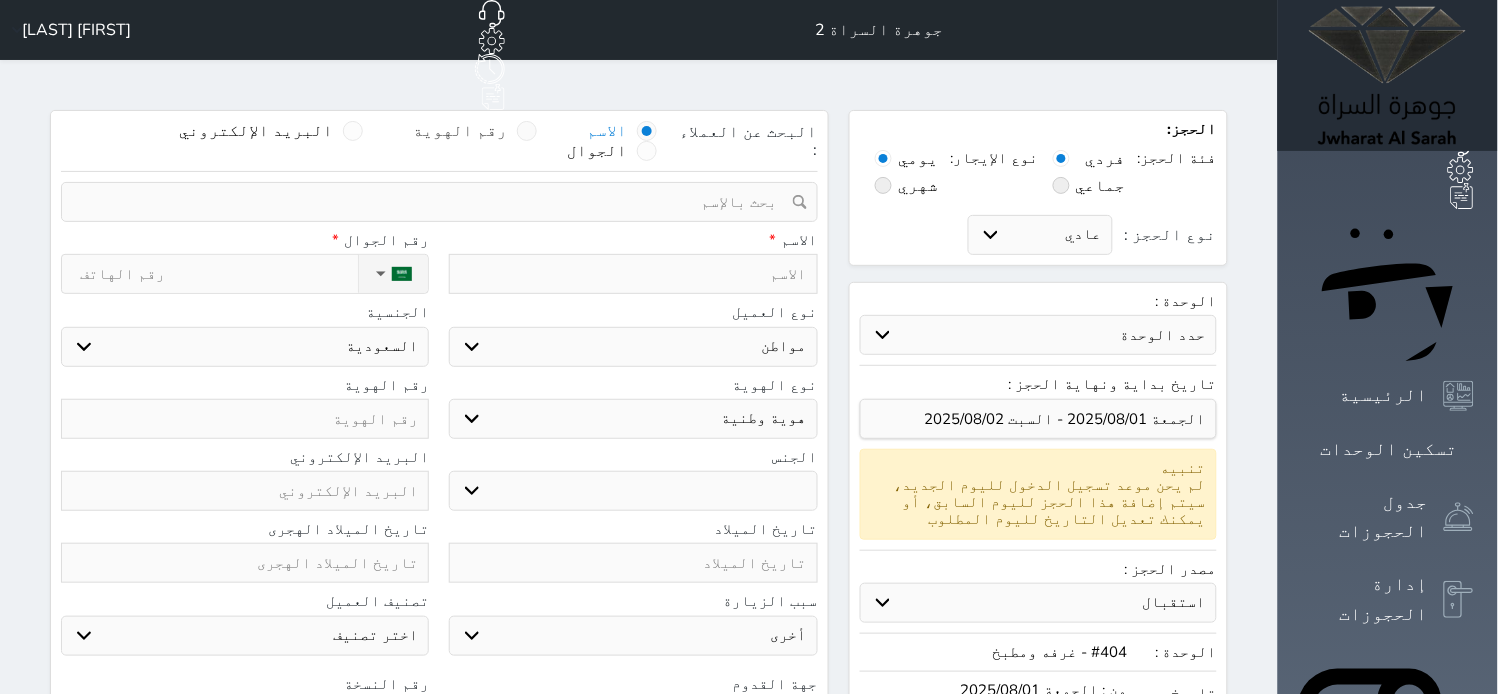 click on "رقم الهوية" at bounding box center [507, 141] 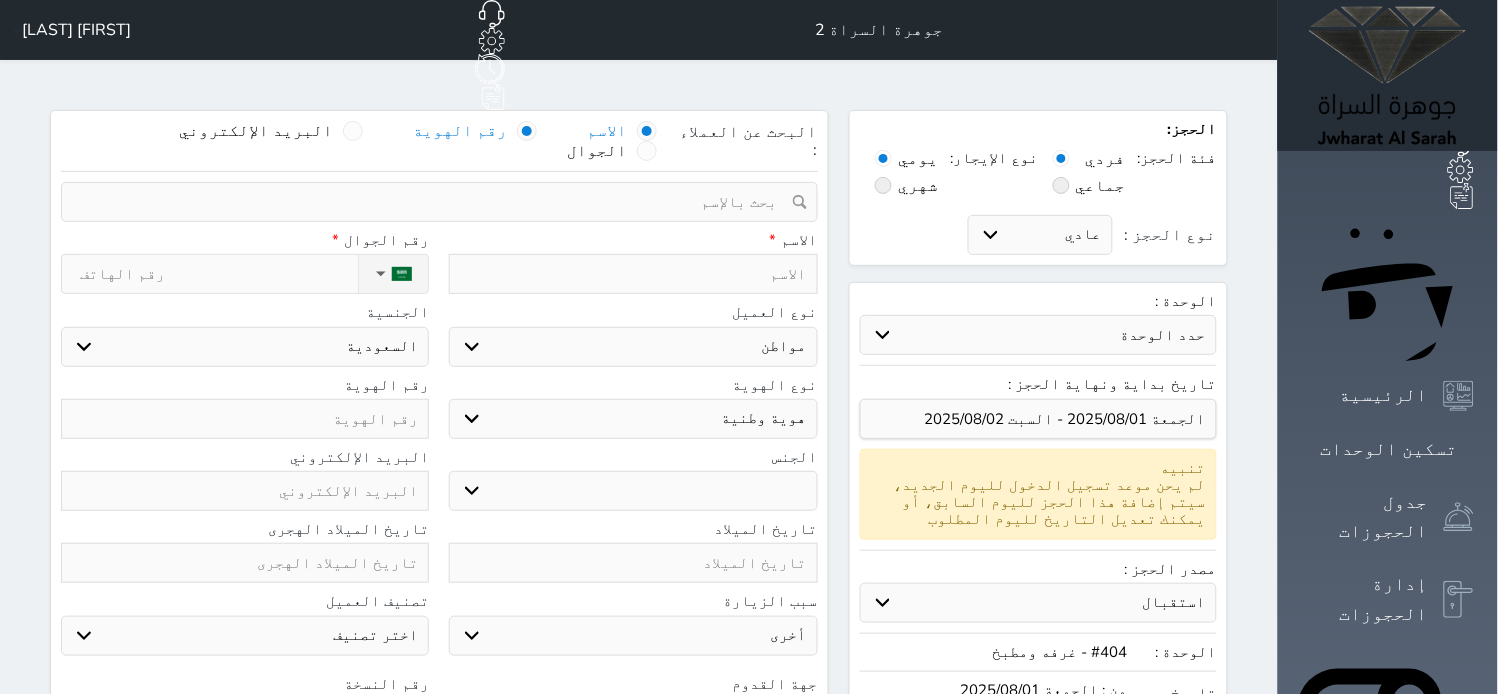 select 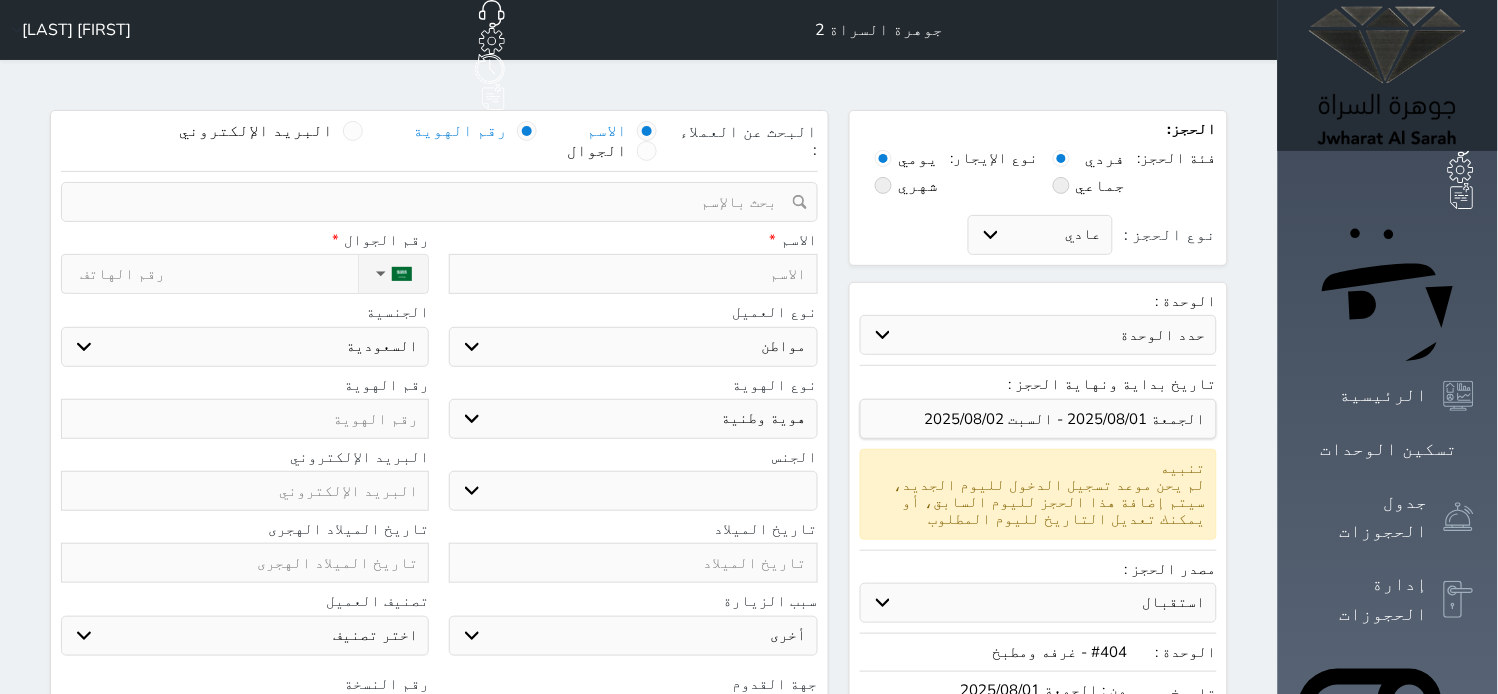 select 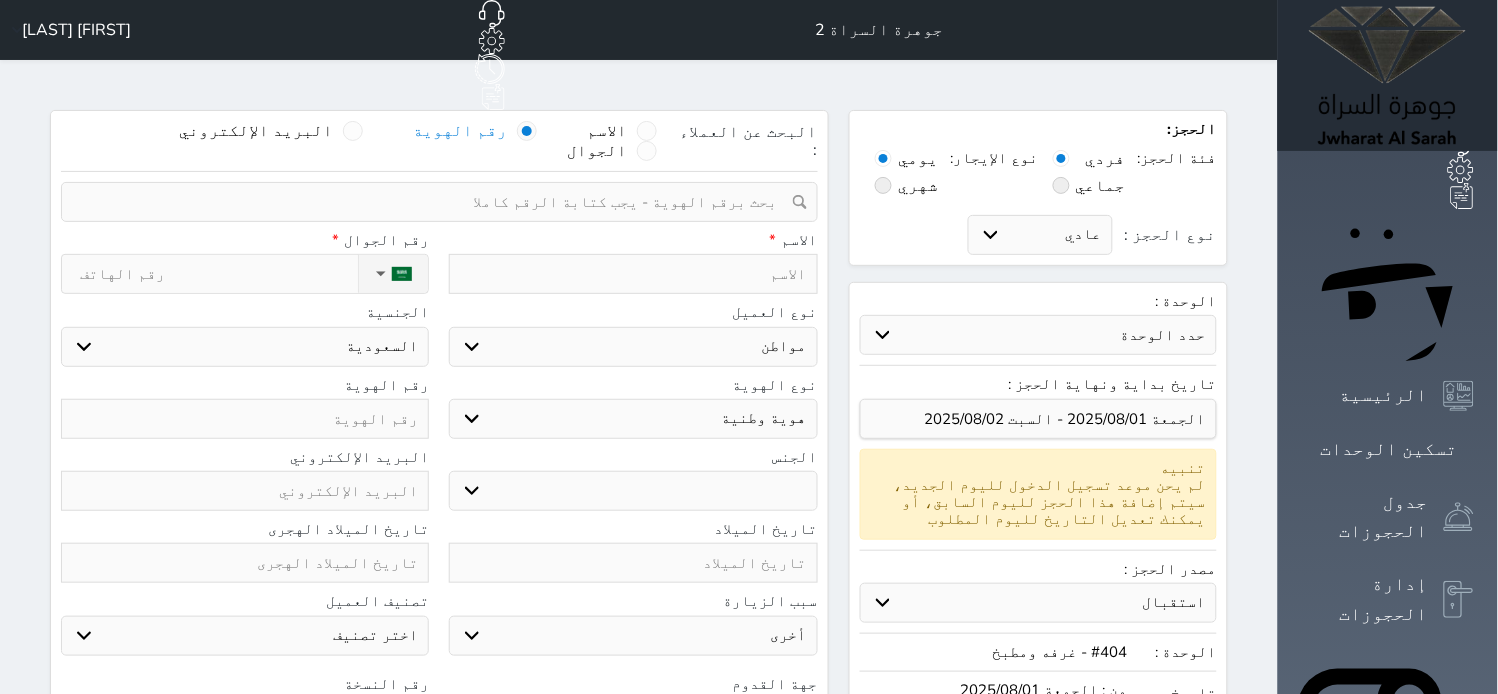 click at bounding box center (432, 202) 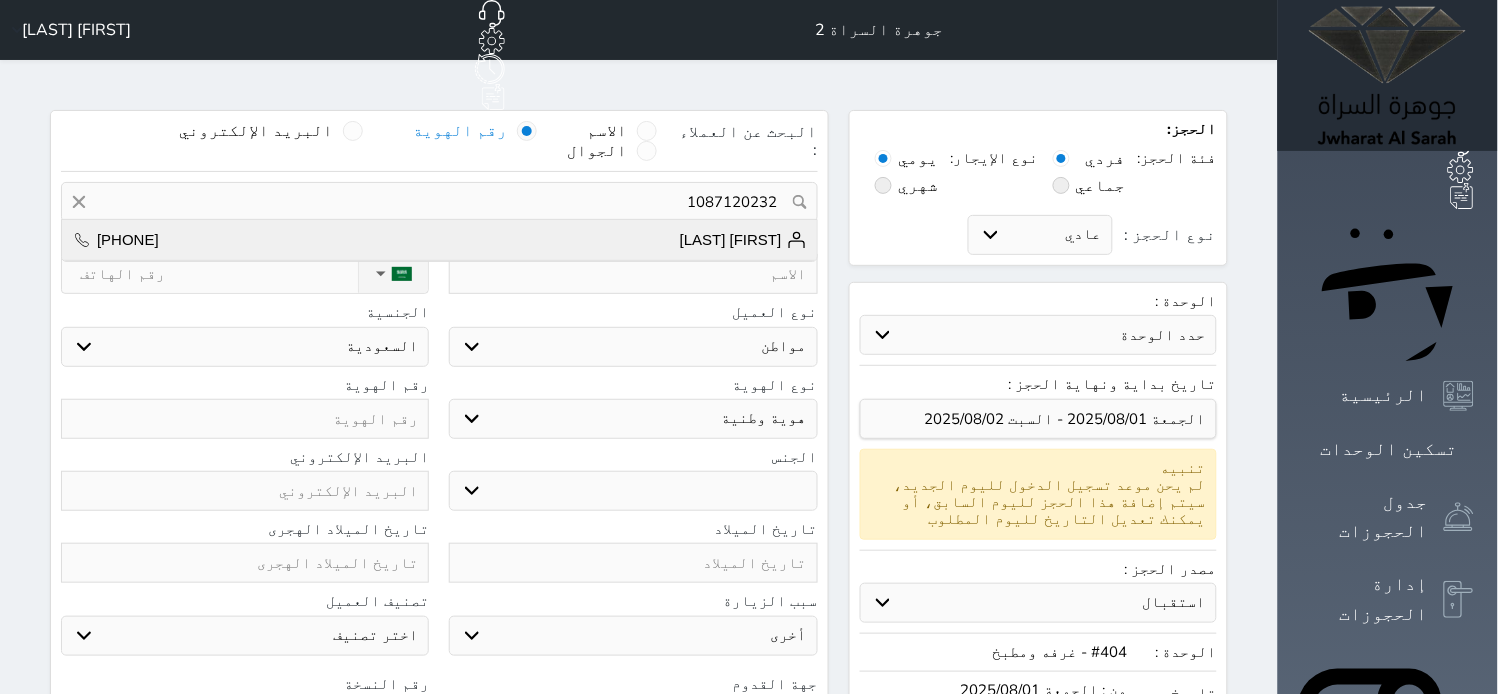 click on "[FIRST] [LAST]" at bounding box center (743, 240) 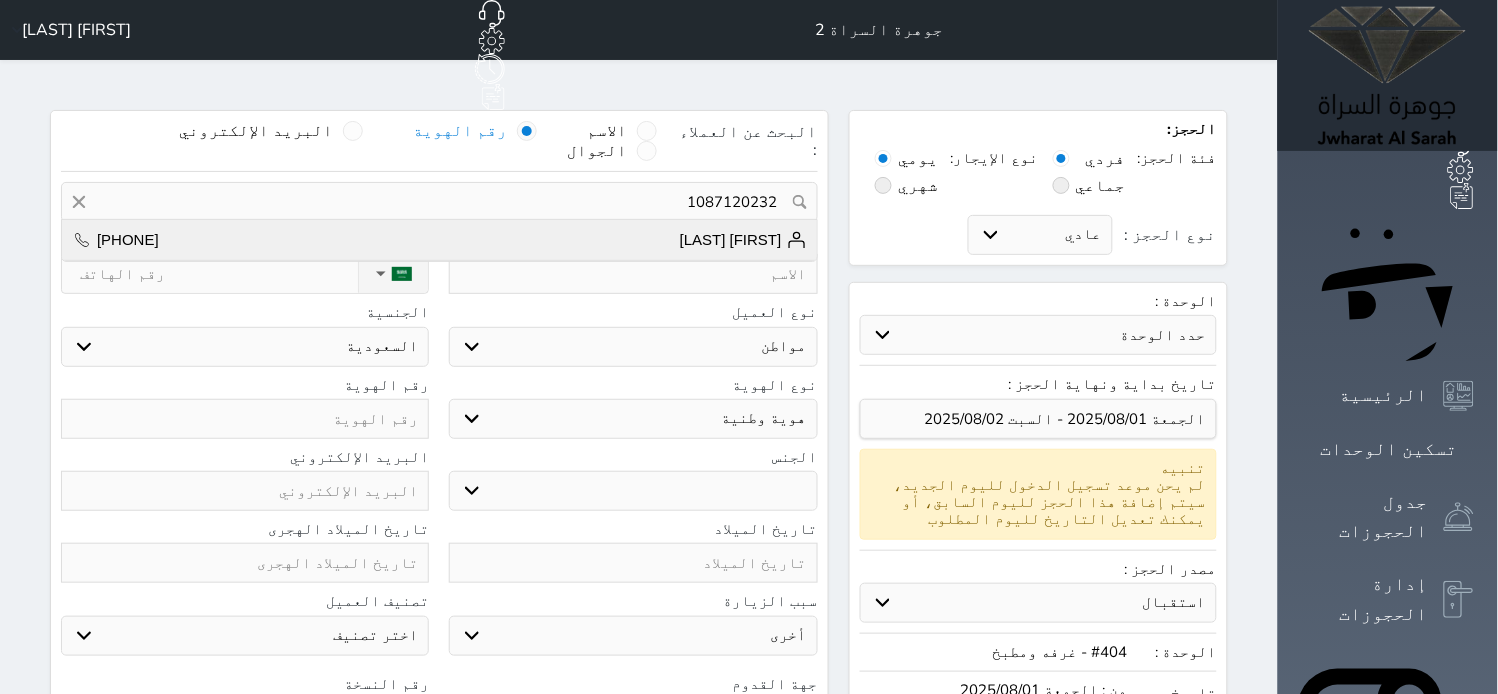 select 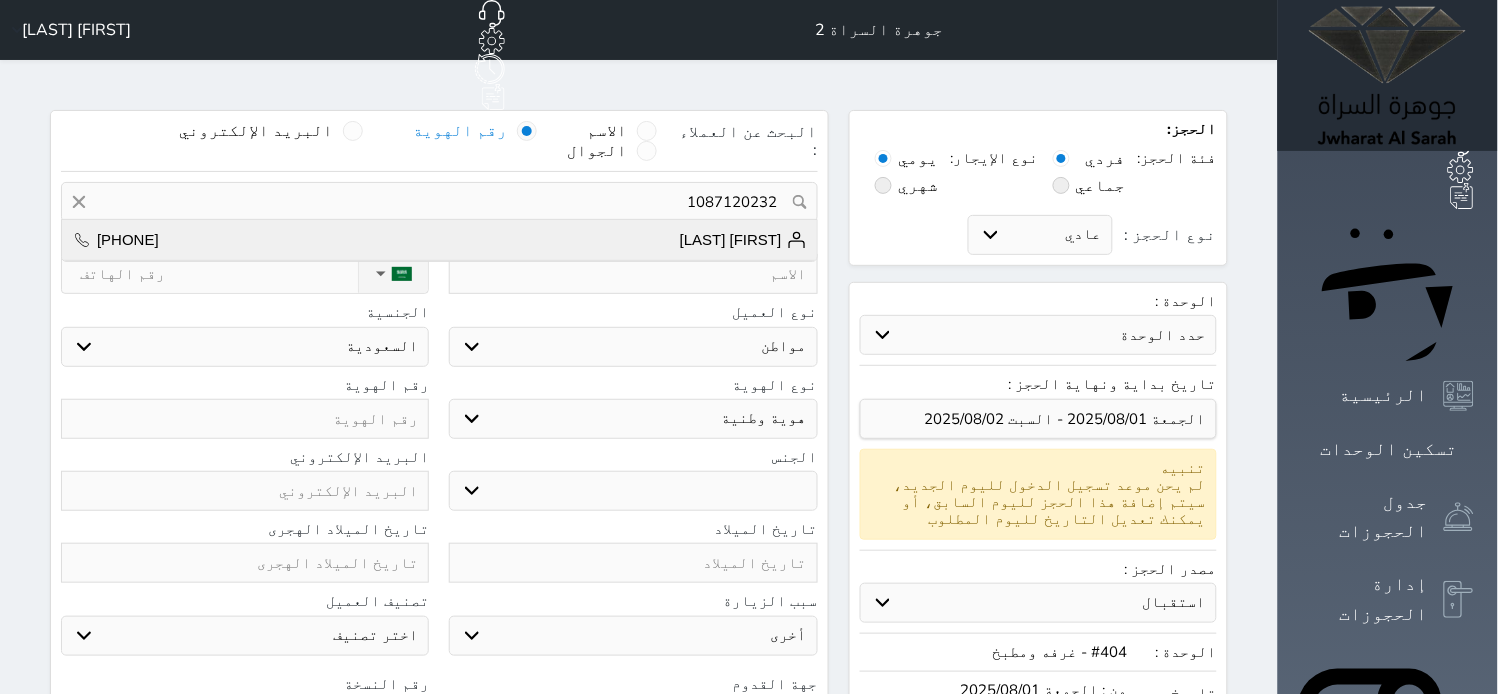 type on "2" 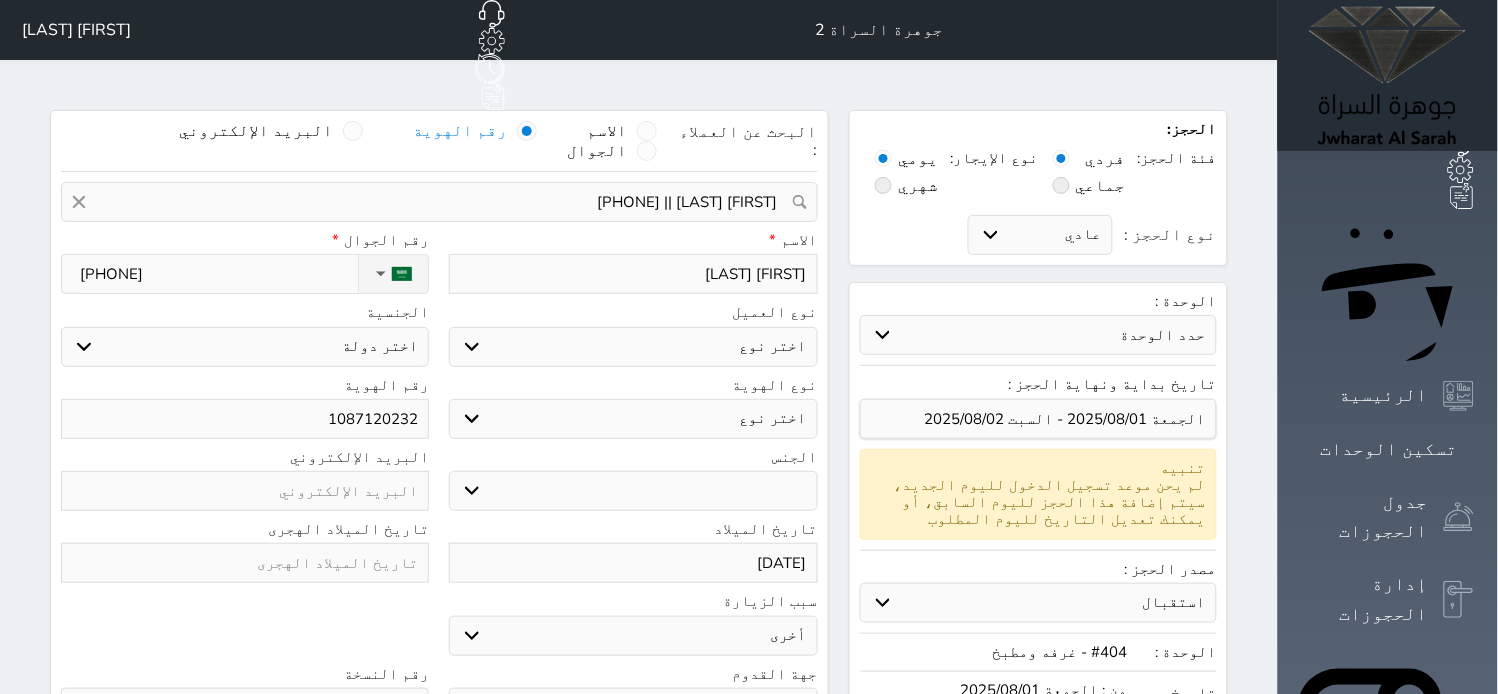 select 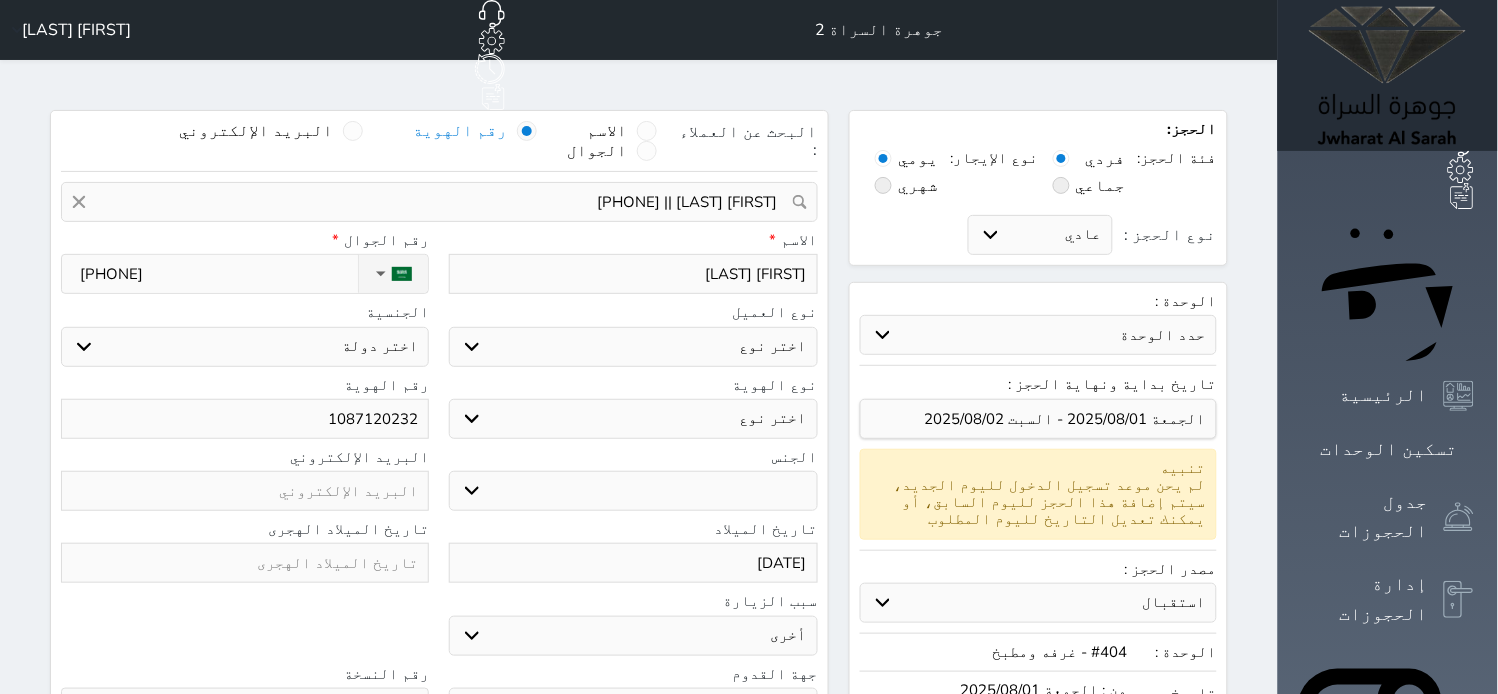 select 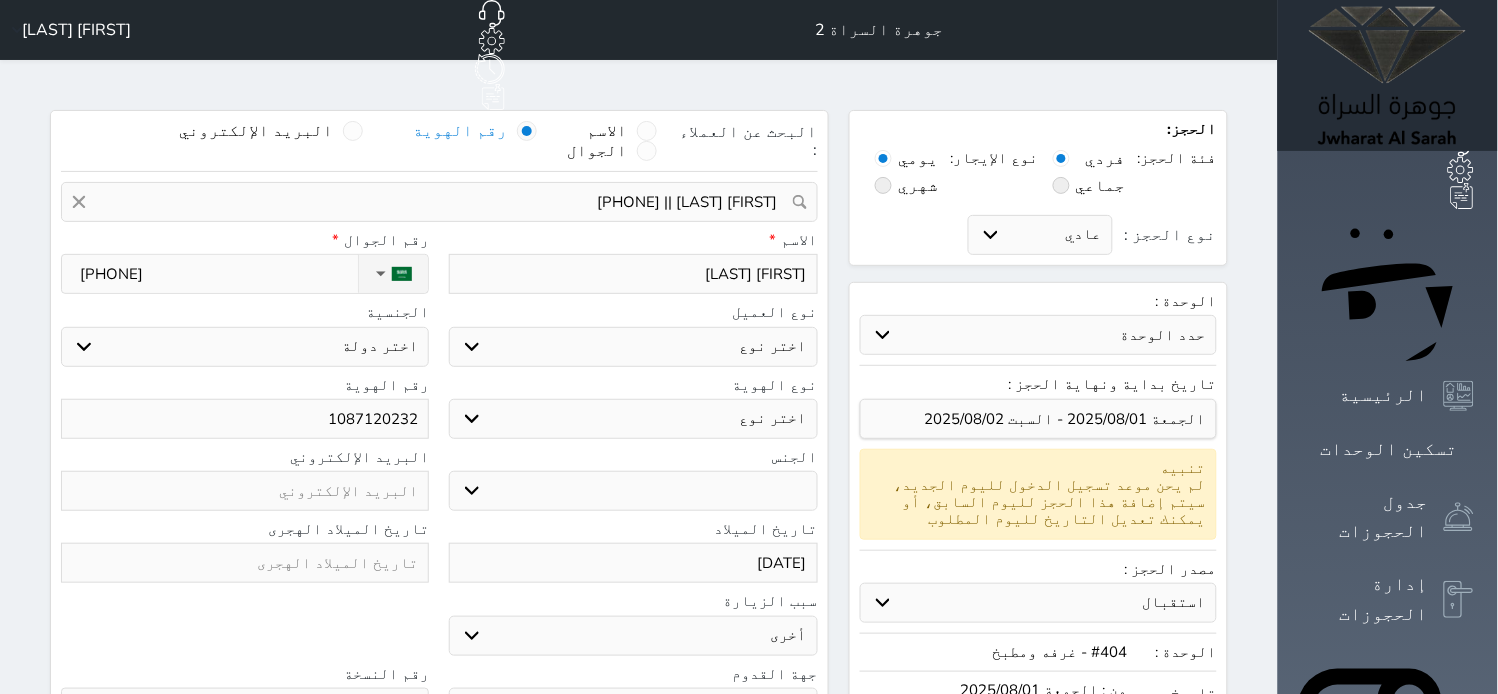 select 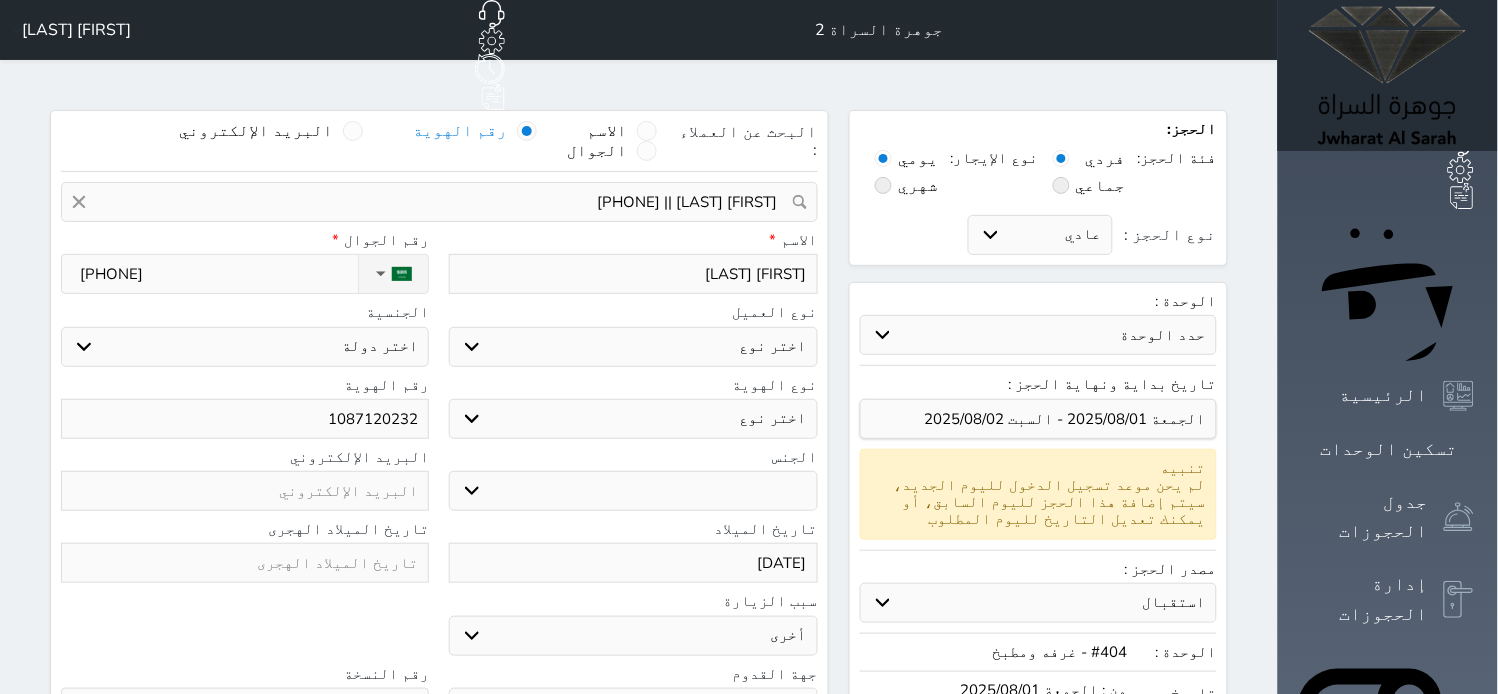 select 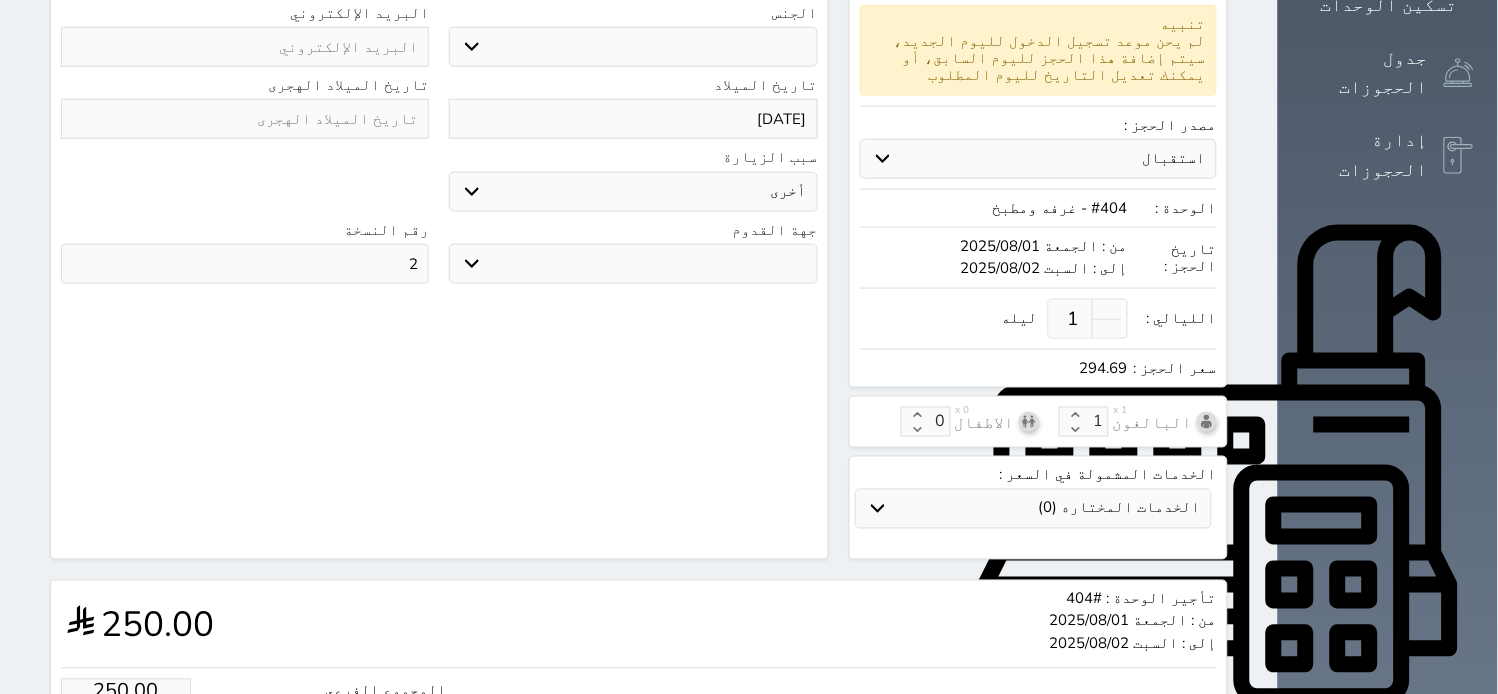scroll, scrollTop: 555, scrollLeft: 0, axis: vertical 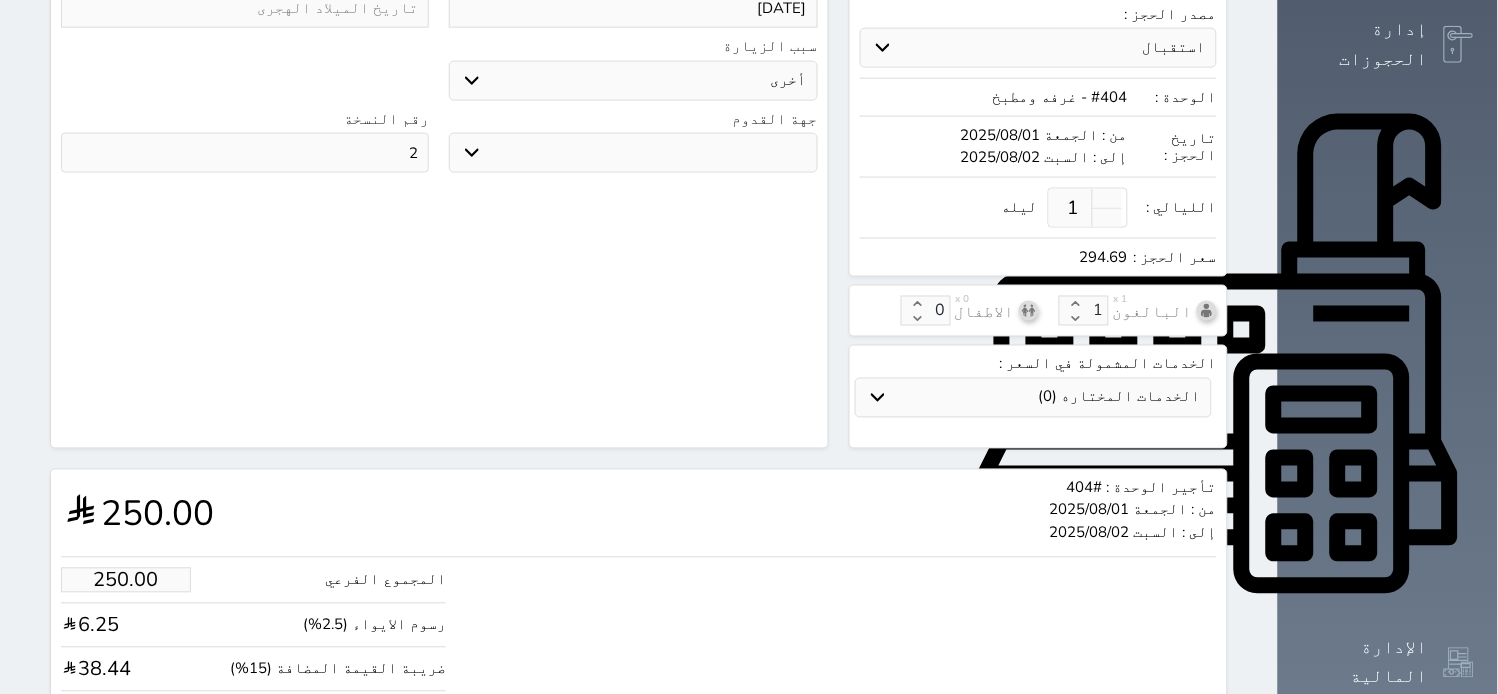click on "جو بحر ارض" at bounding box center [633, 153] 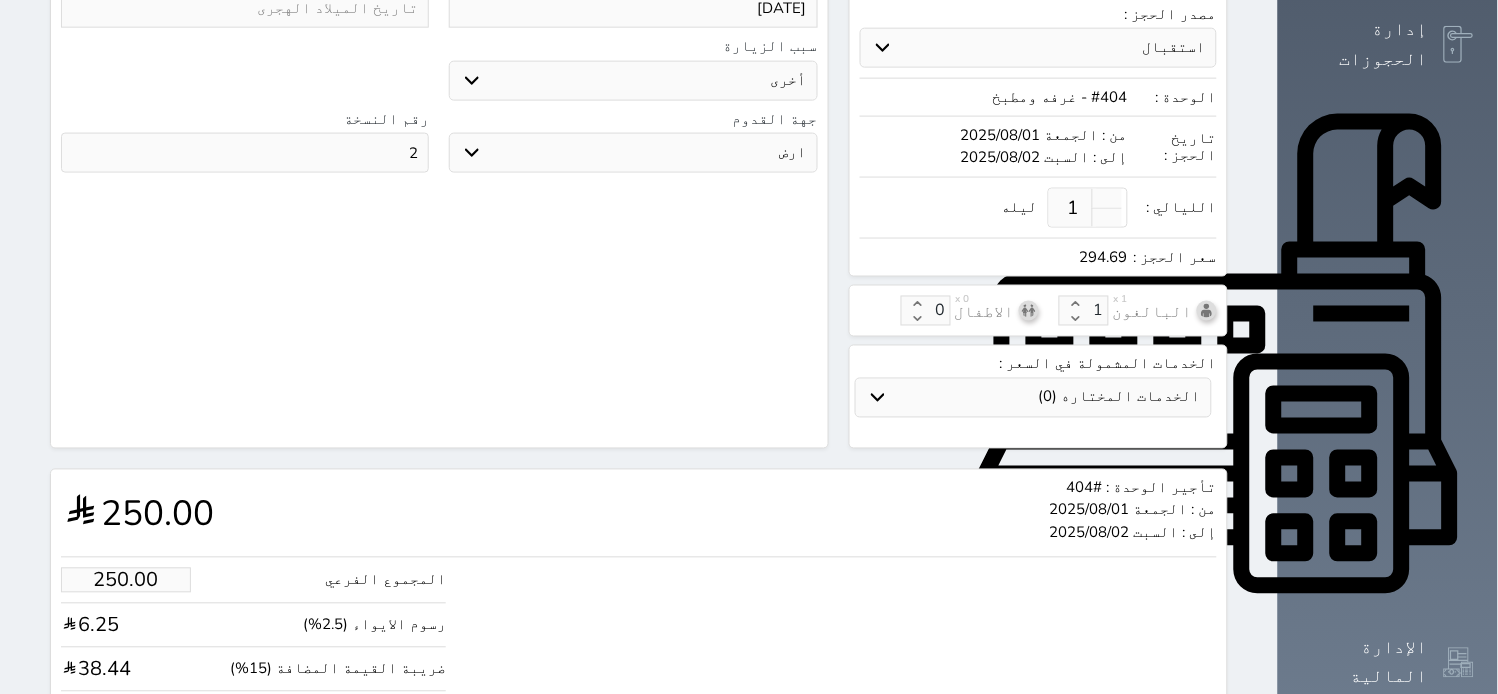 click on "جو بحر ارض" at bounding box center (633, 153) 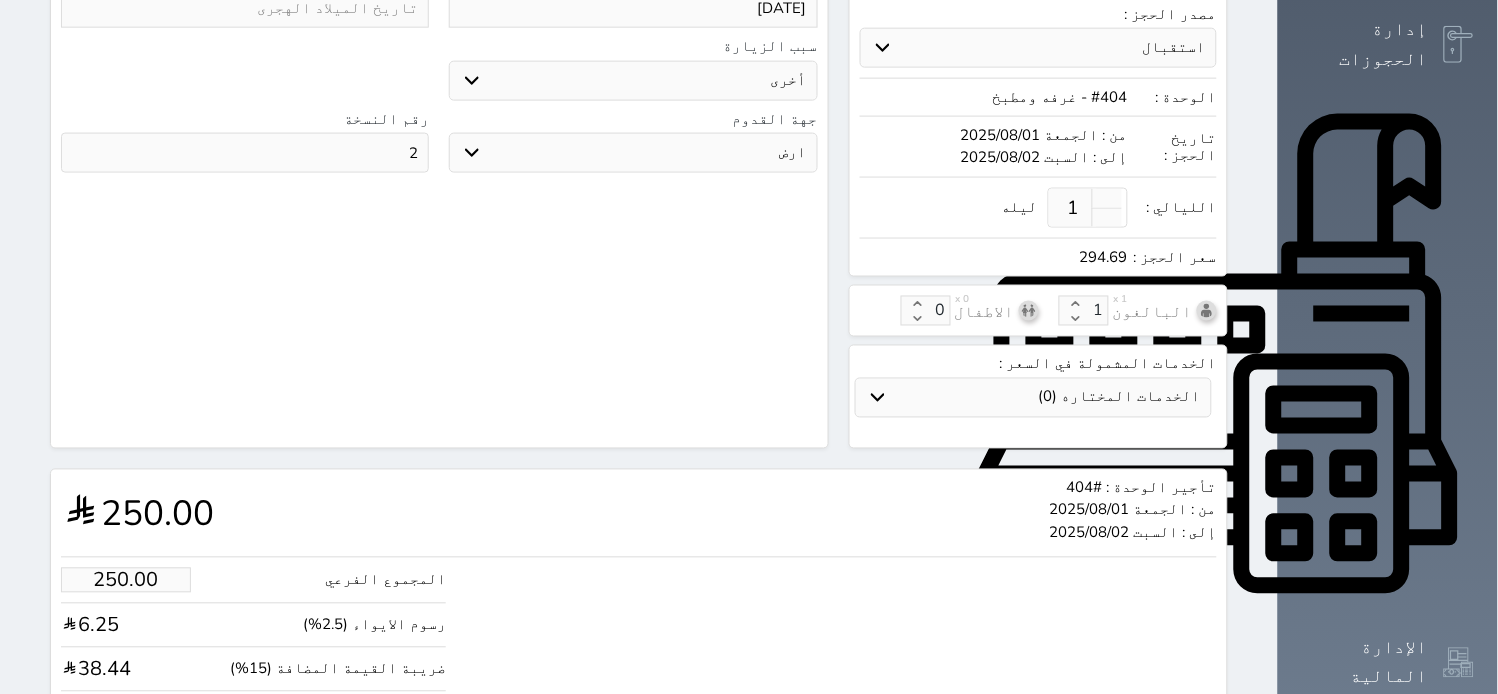 select 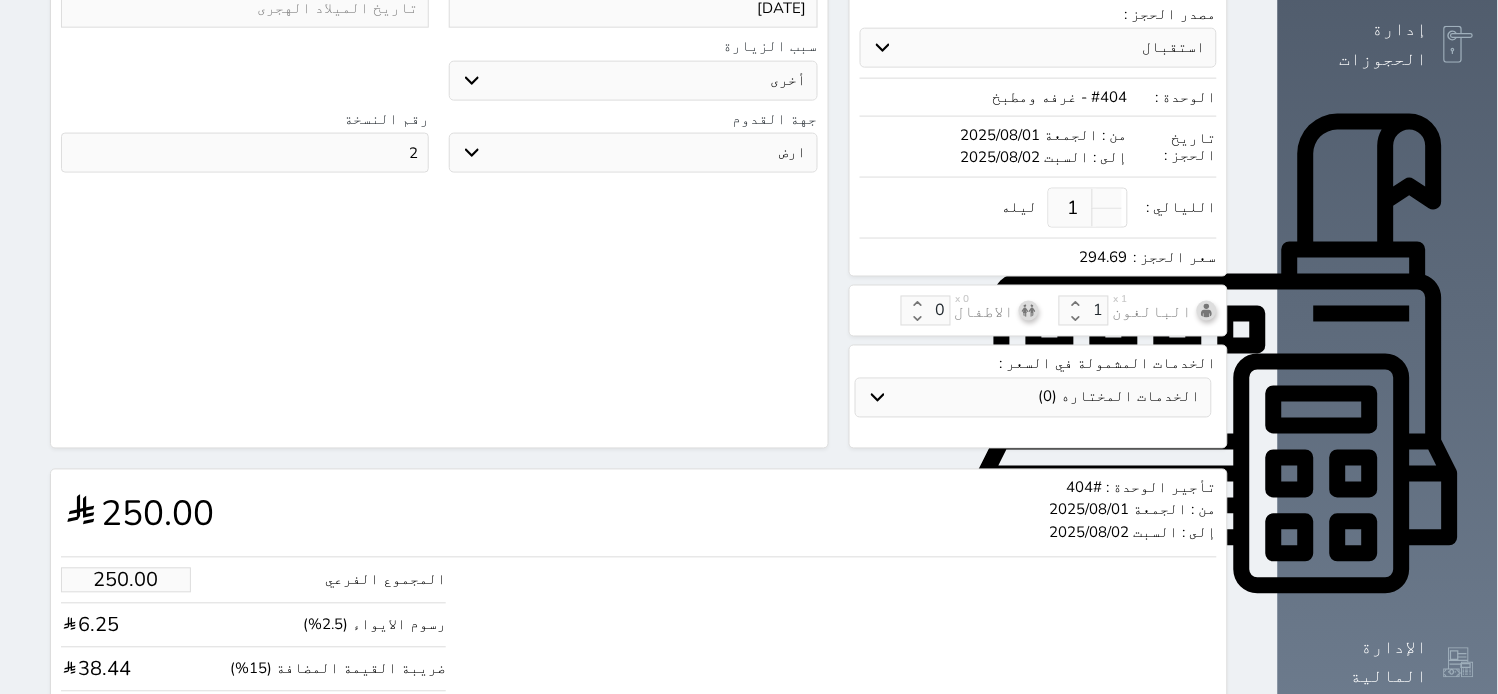 scroll, scrollTop: 0, scrollLeft: 0, axis: both 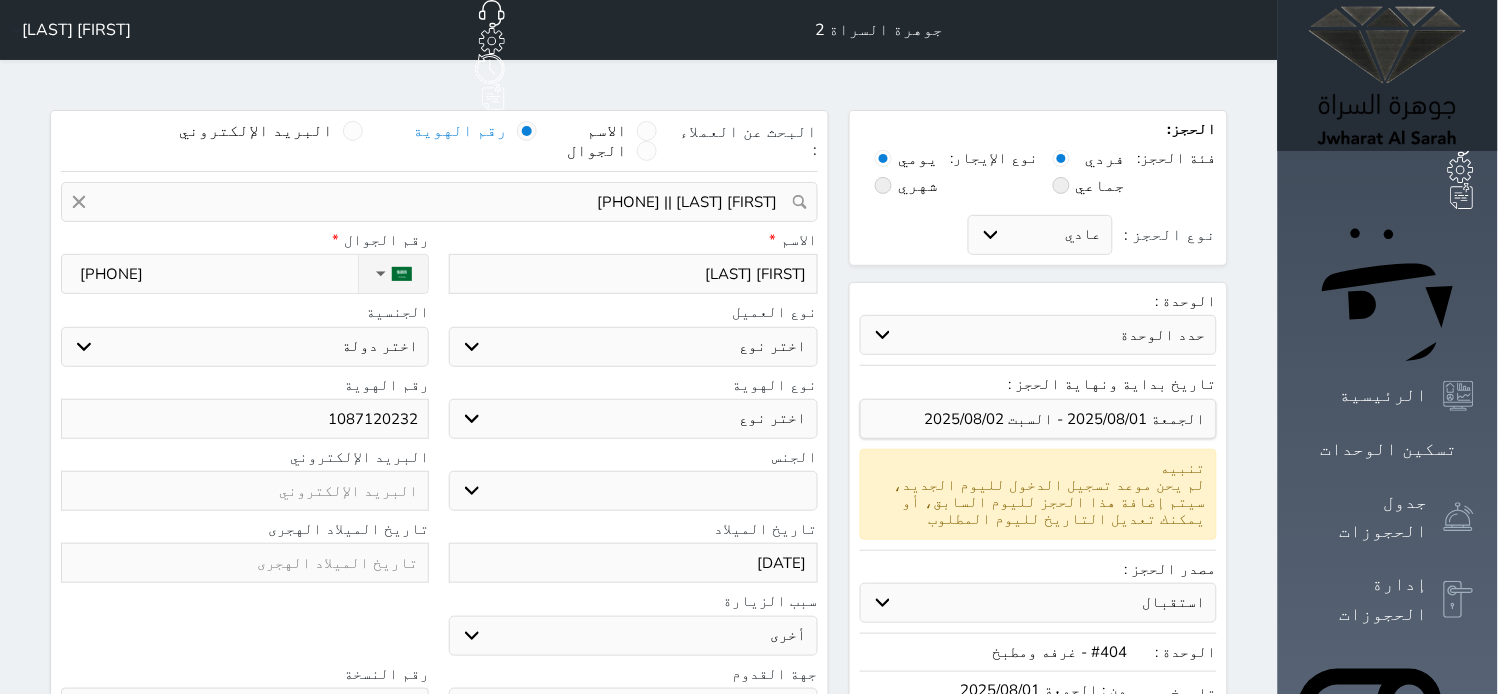 click on "اختر نوع   مواطن مواطن خليجي زائر مقيم" at bounding box center [633, 347] 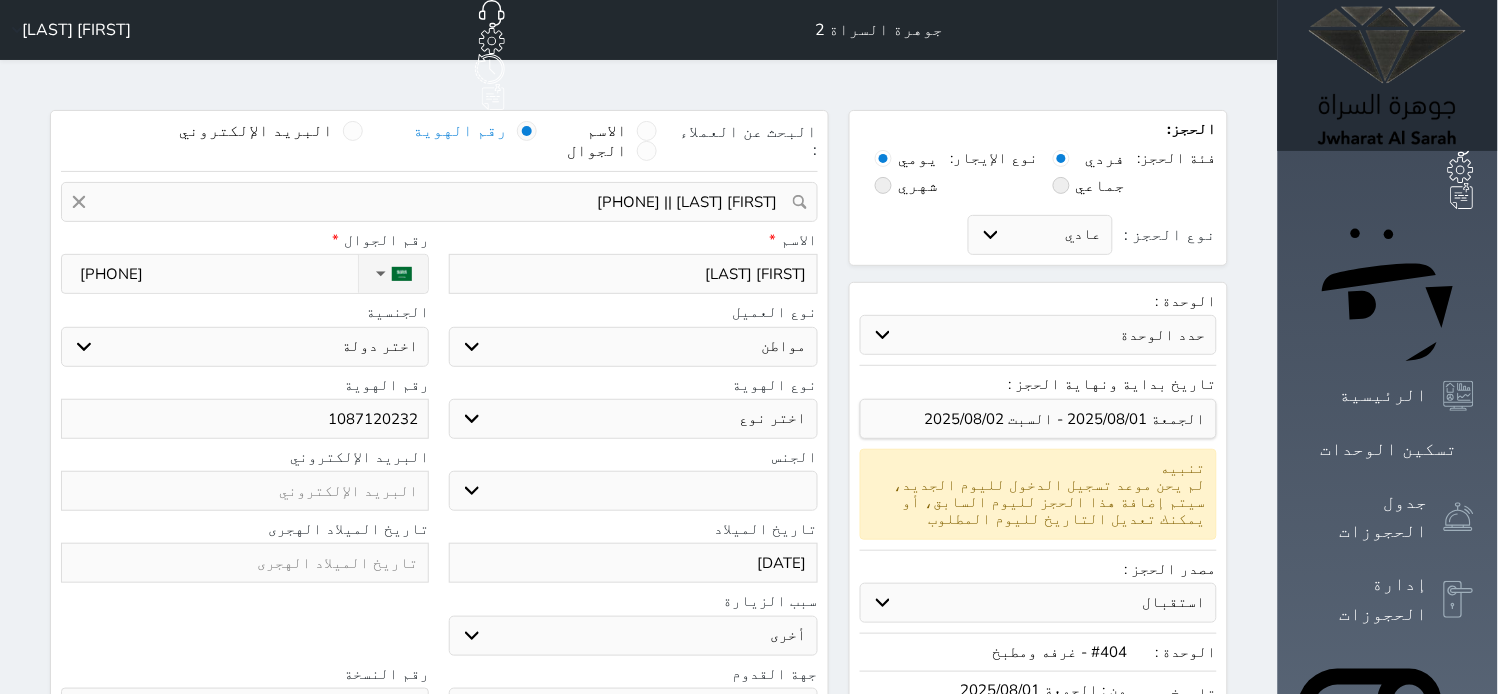 click on "اختر نوع   مواطن مواطن خليجي زائر مقيم" at bounding box center [633, 347] 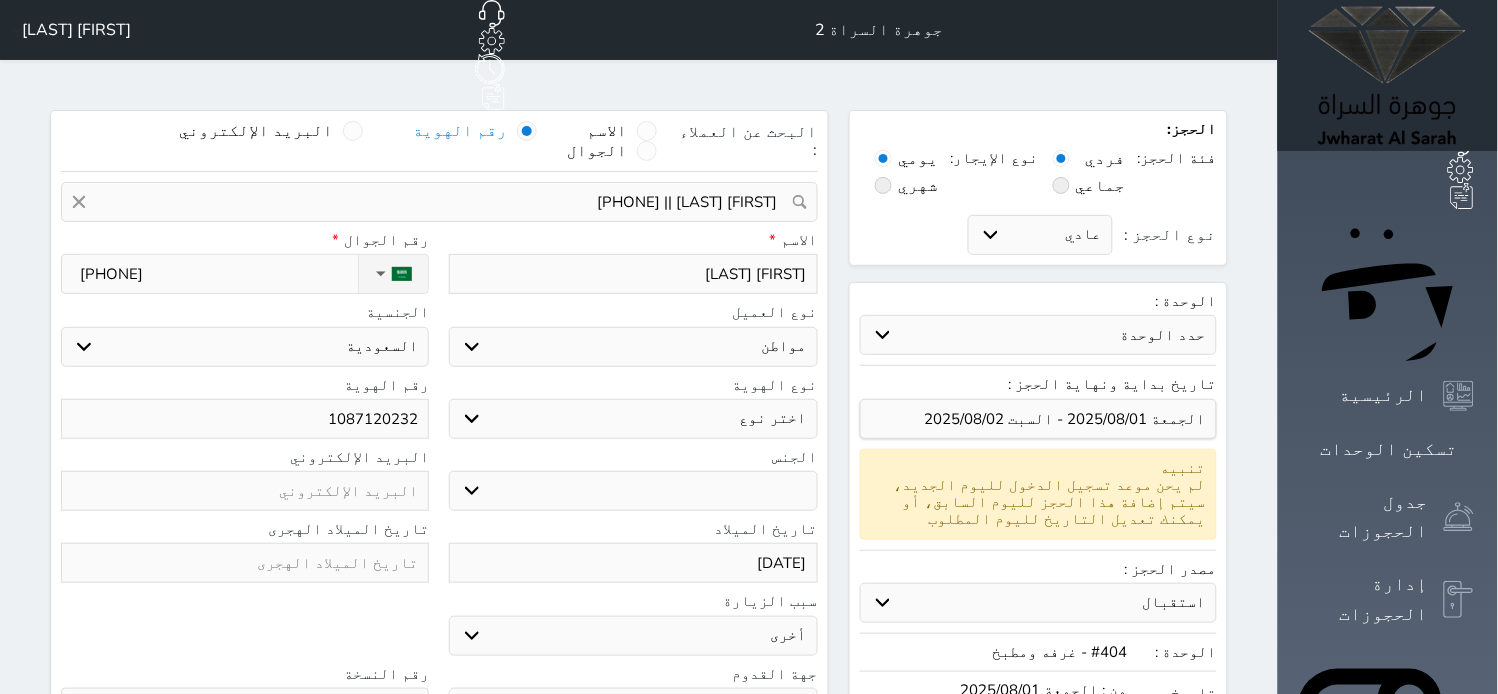 click on "اختر نوع   هوية وطنية هوية عائلية جواز السفر" at bounding box center (633, 419) 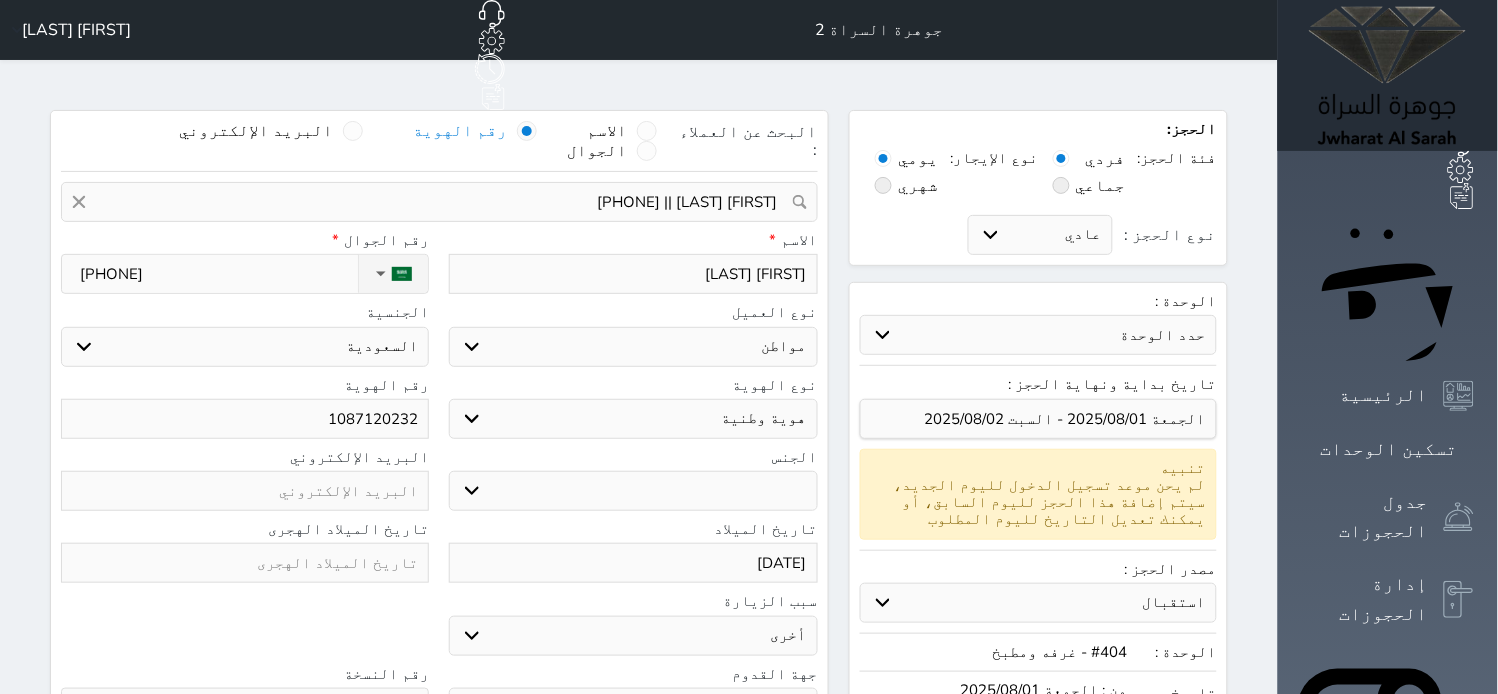 click on "اختر نوع   هوية وطنية هوية عائلية جواز السفر" at bounding box center (633, 419) 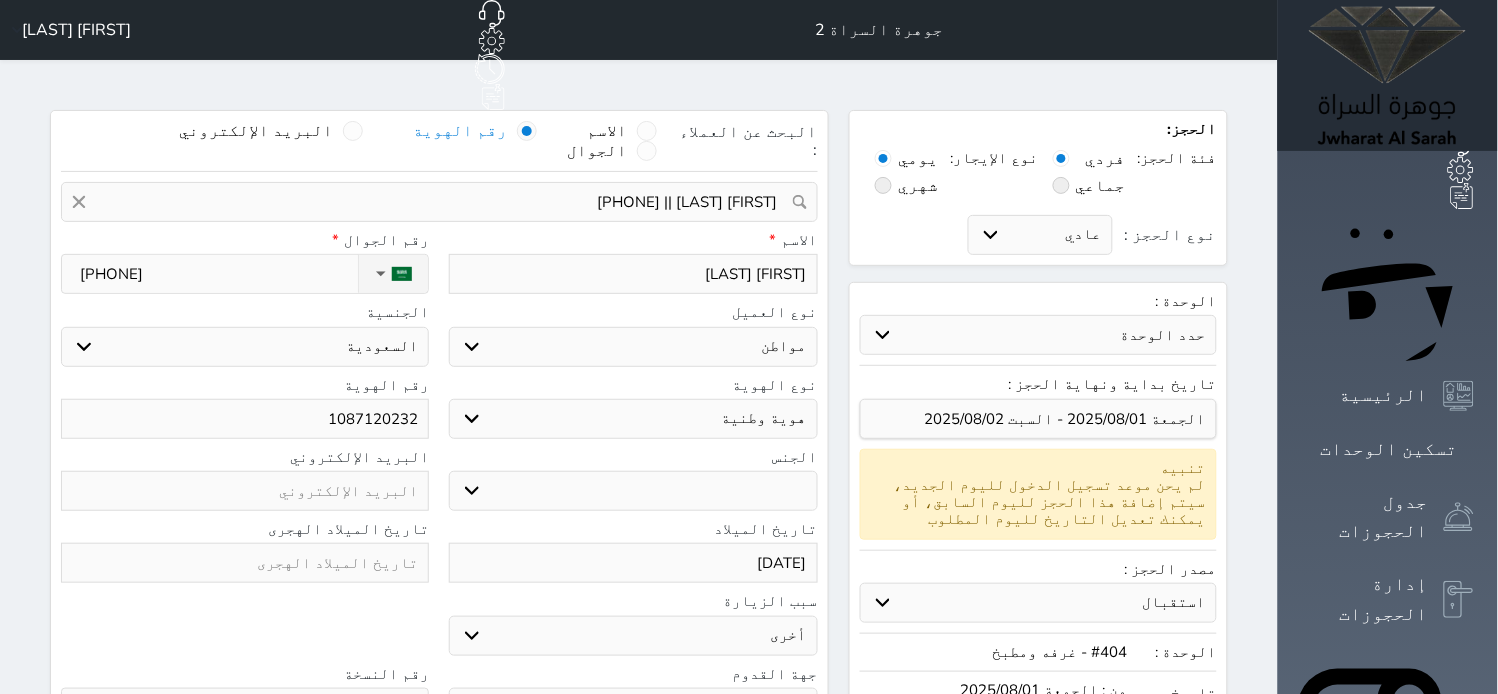 click on "ذكر   انثى" at bounding box center [633, 491] 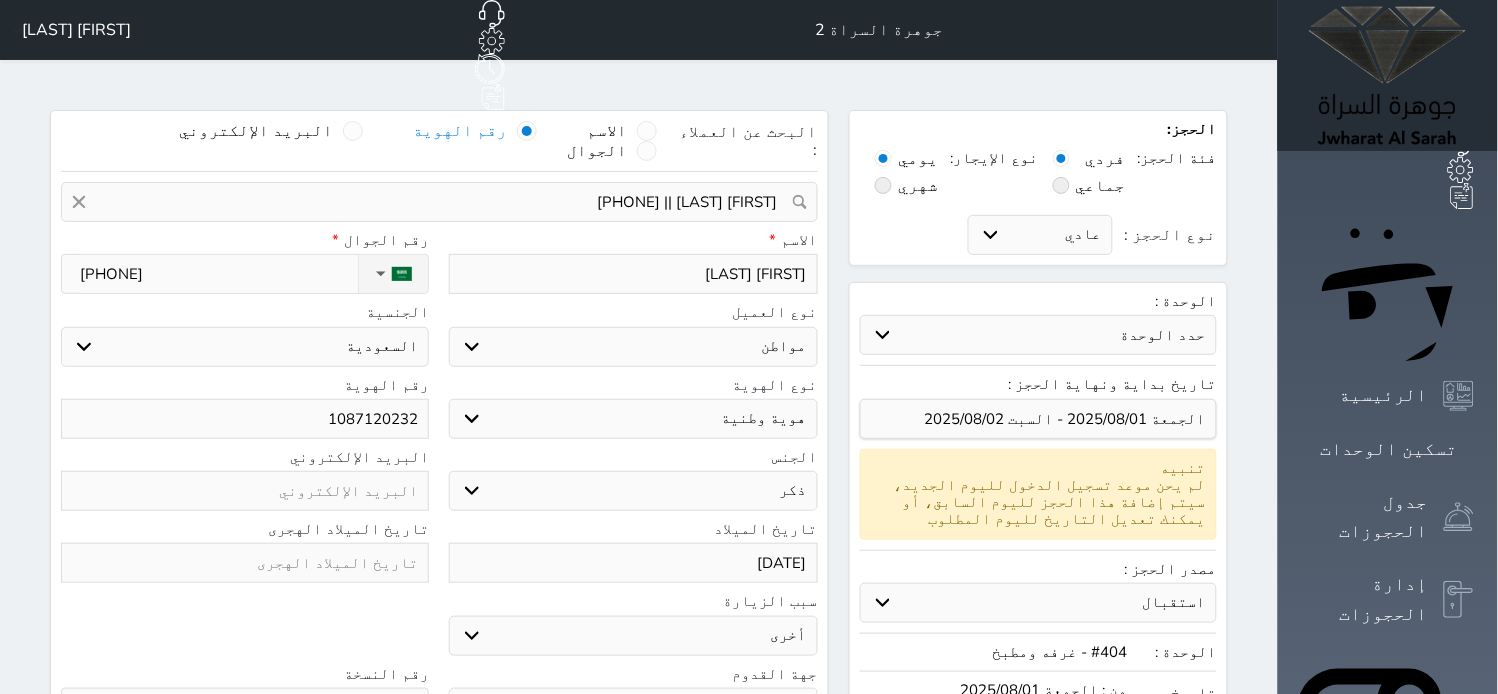click on "ذكر   انثى" at bounding box center (633, 491) 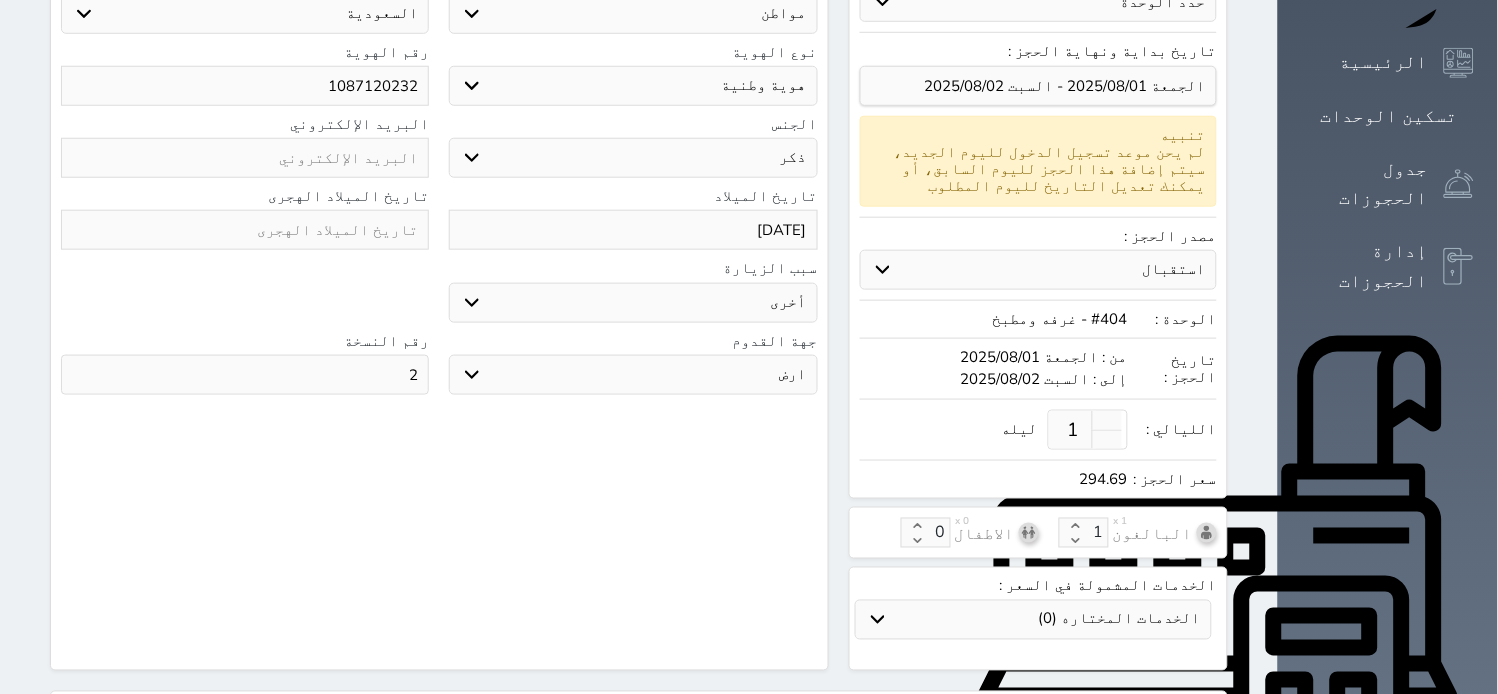 scroll, scrollTop: 624, scrollLeft: 0, axis: vertical 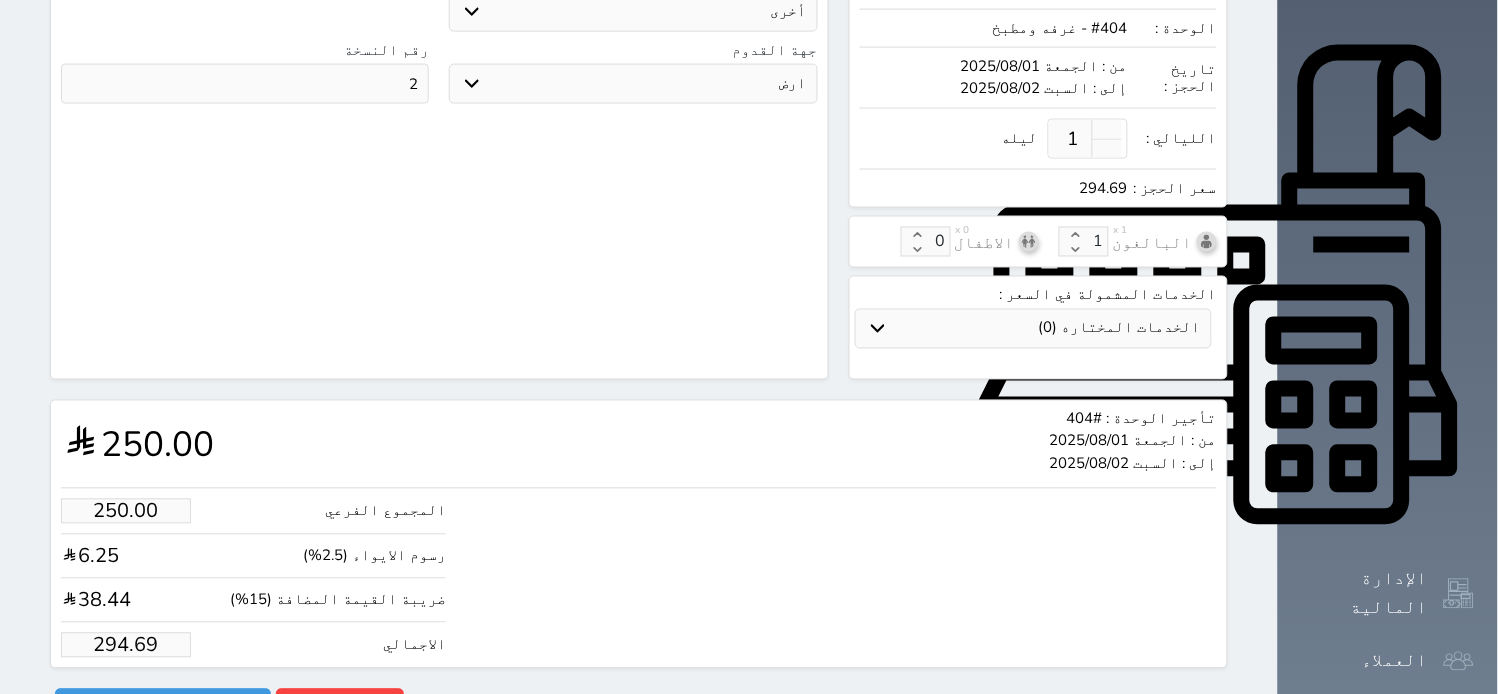 click on "294.69" at bounding box center [126, 645] 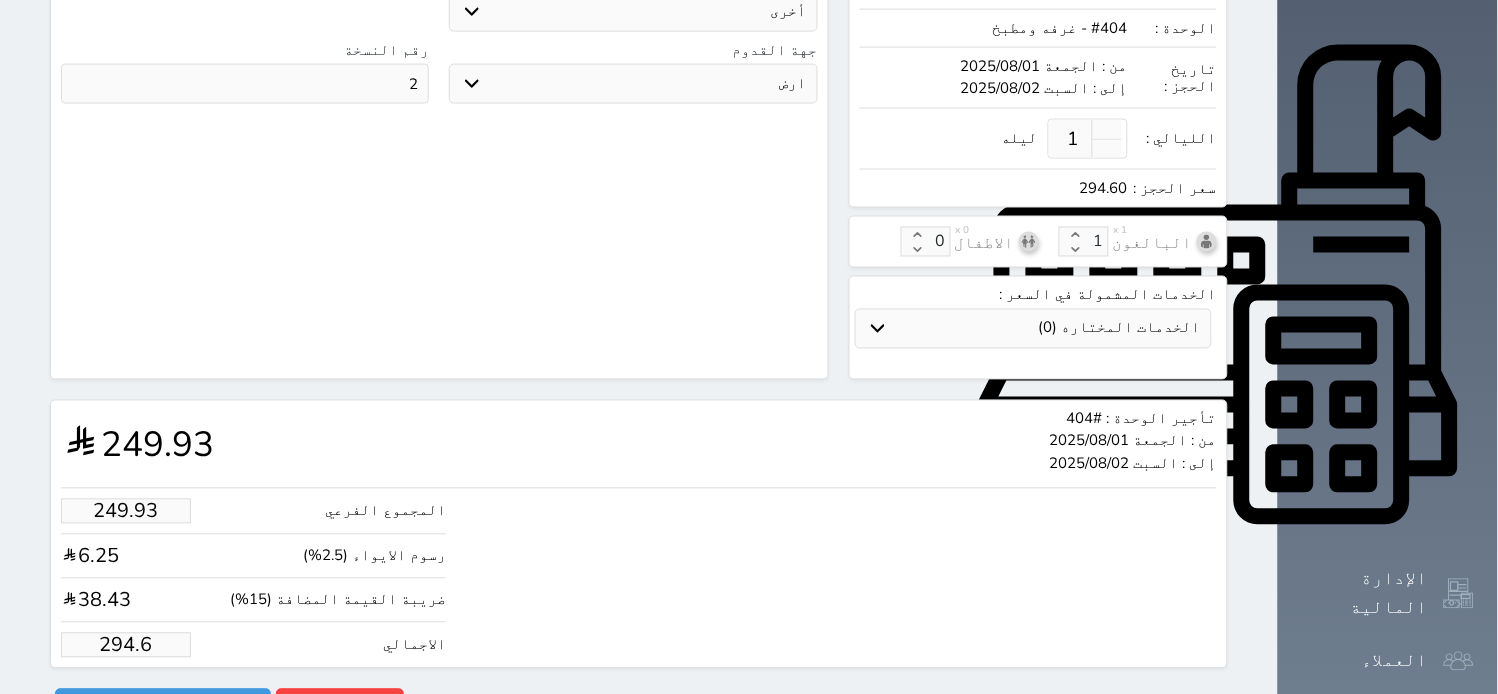 type on "249.42" 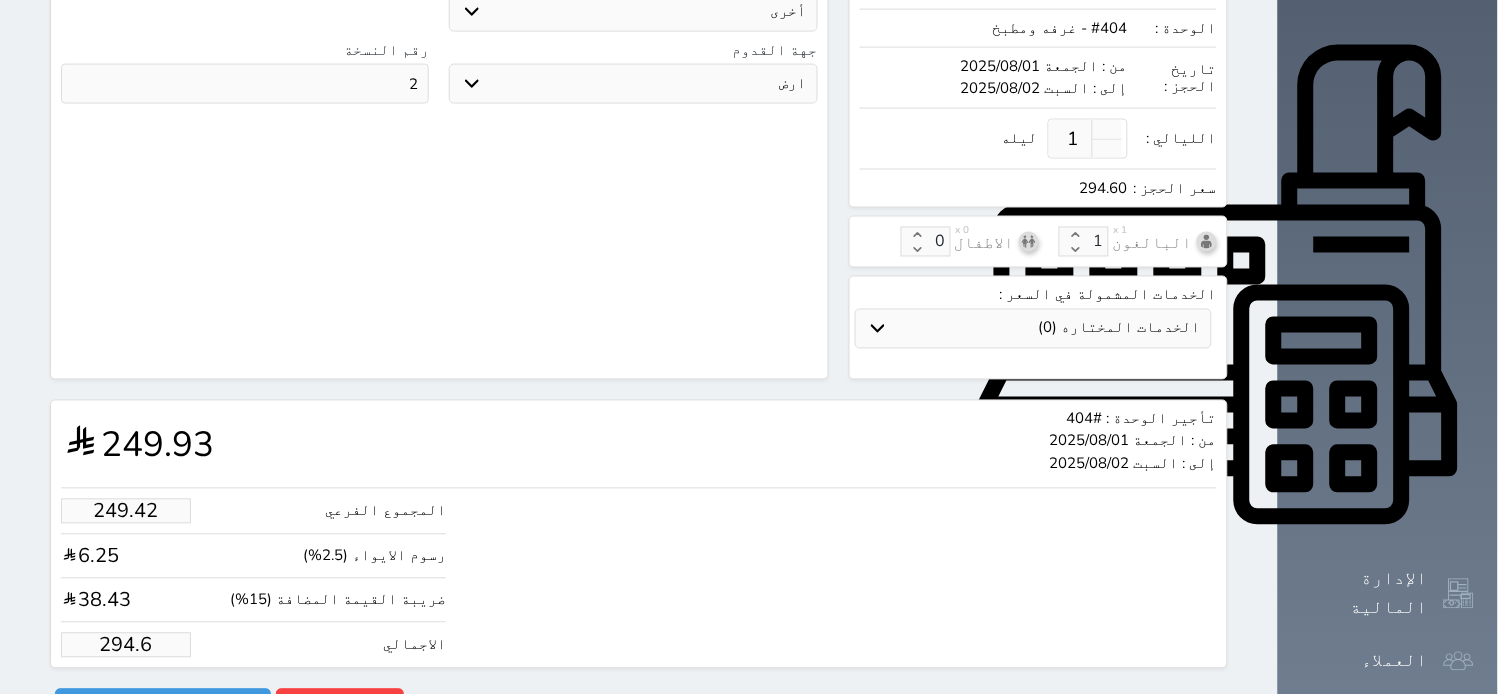 type on "294" 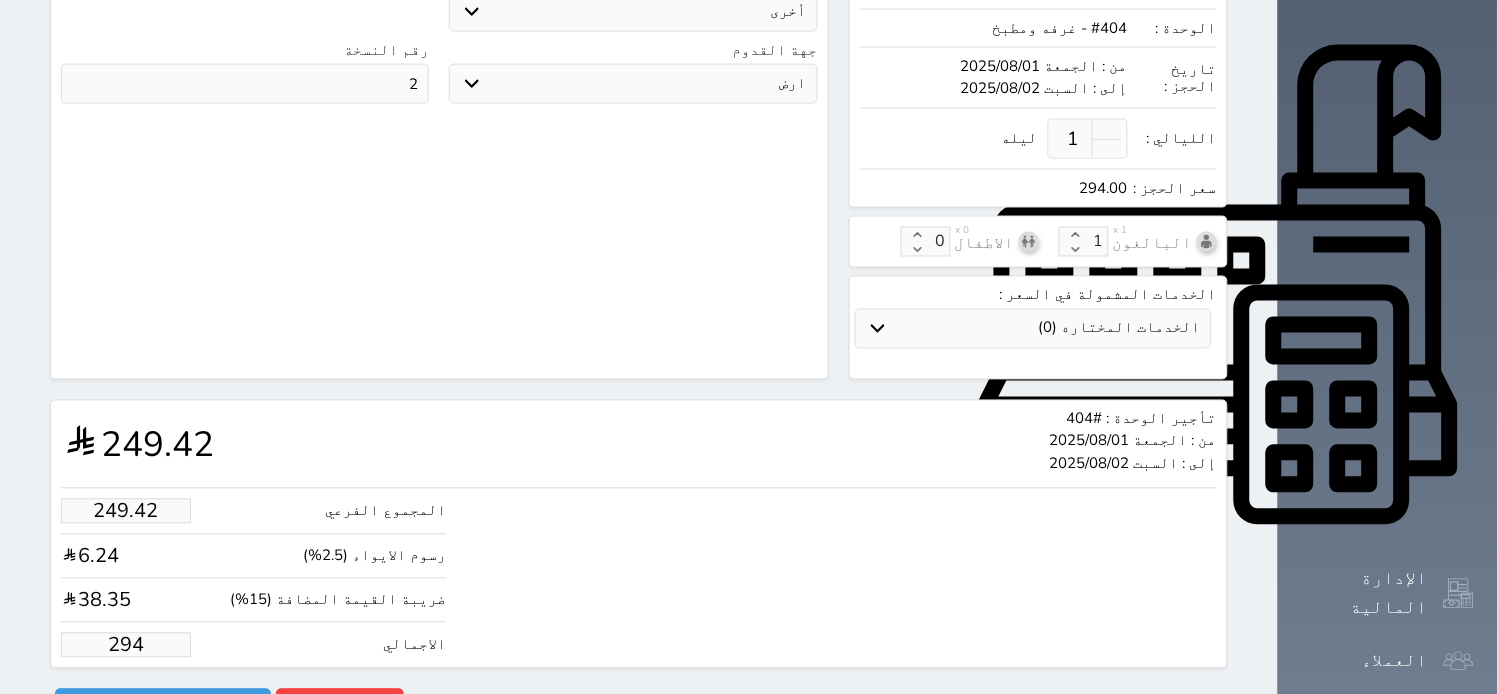 type on "24.60" 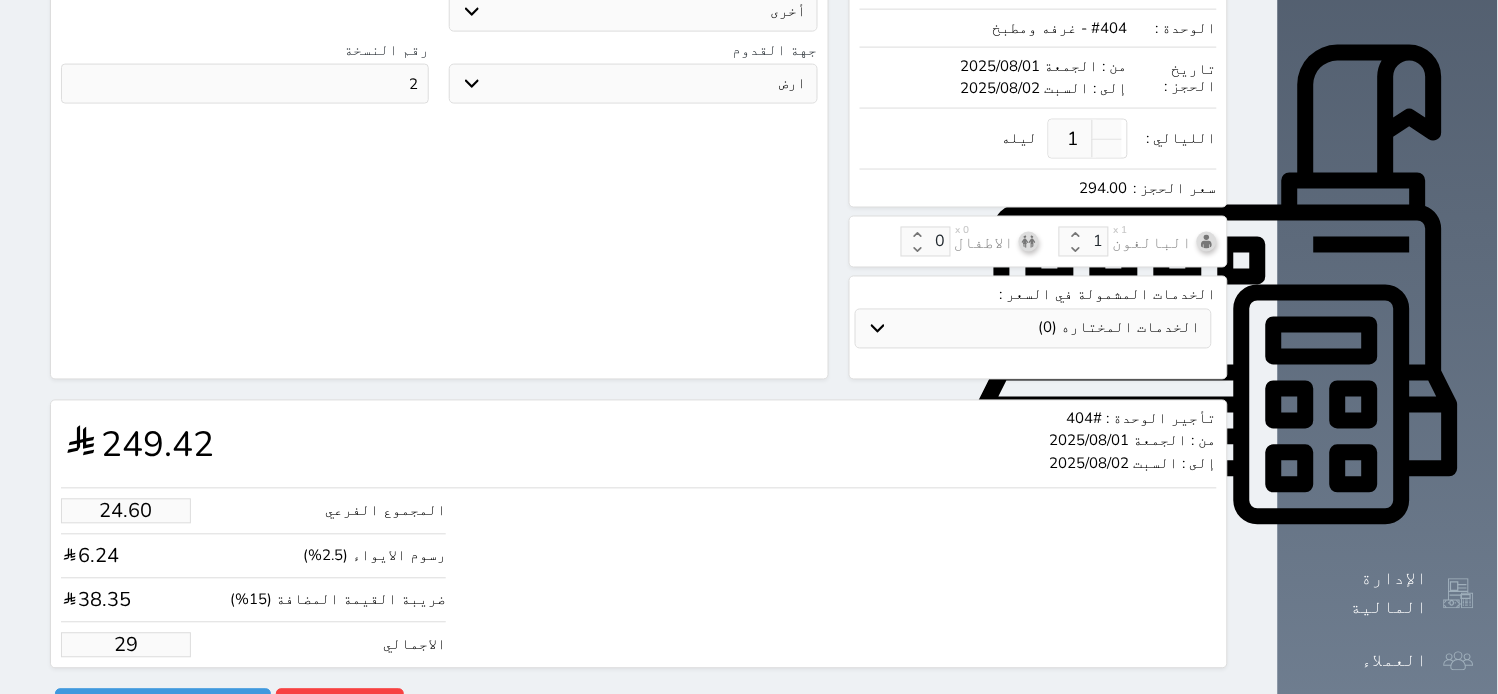 type on "1.70" 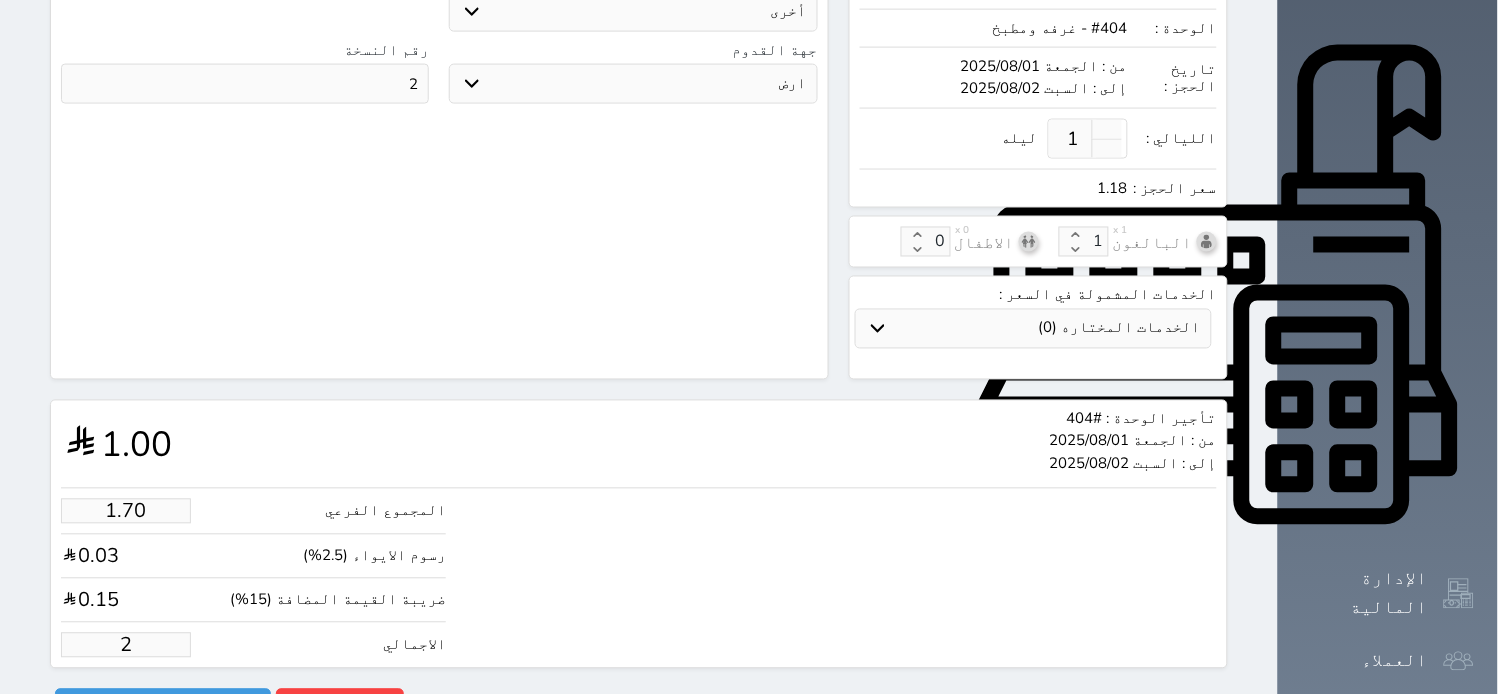 type on "1.00" 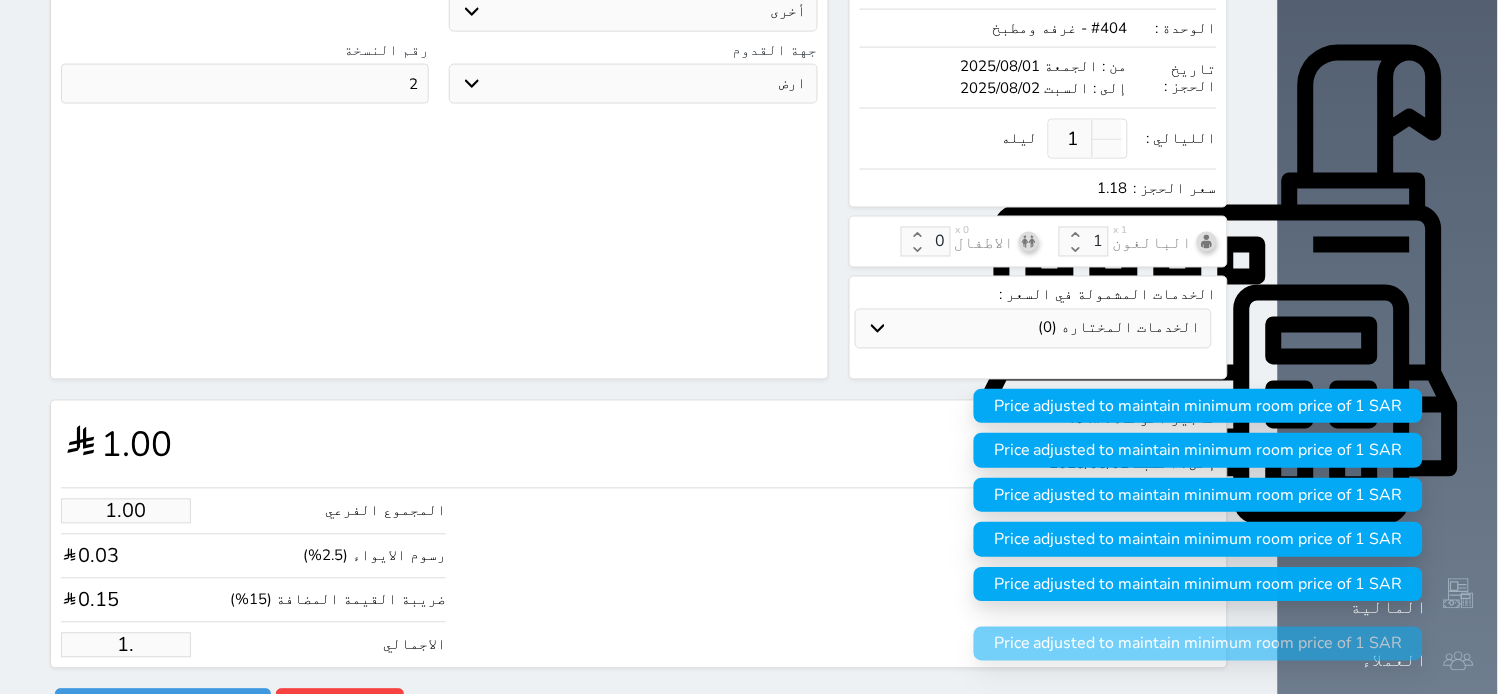 type on "1" 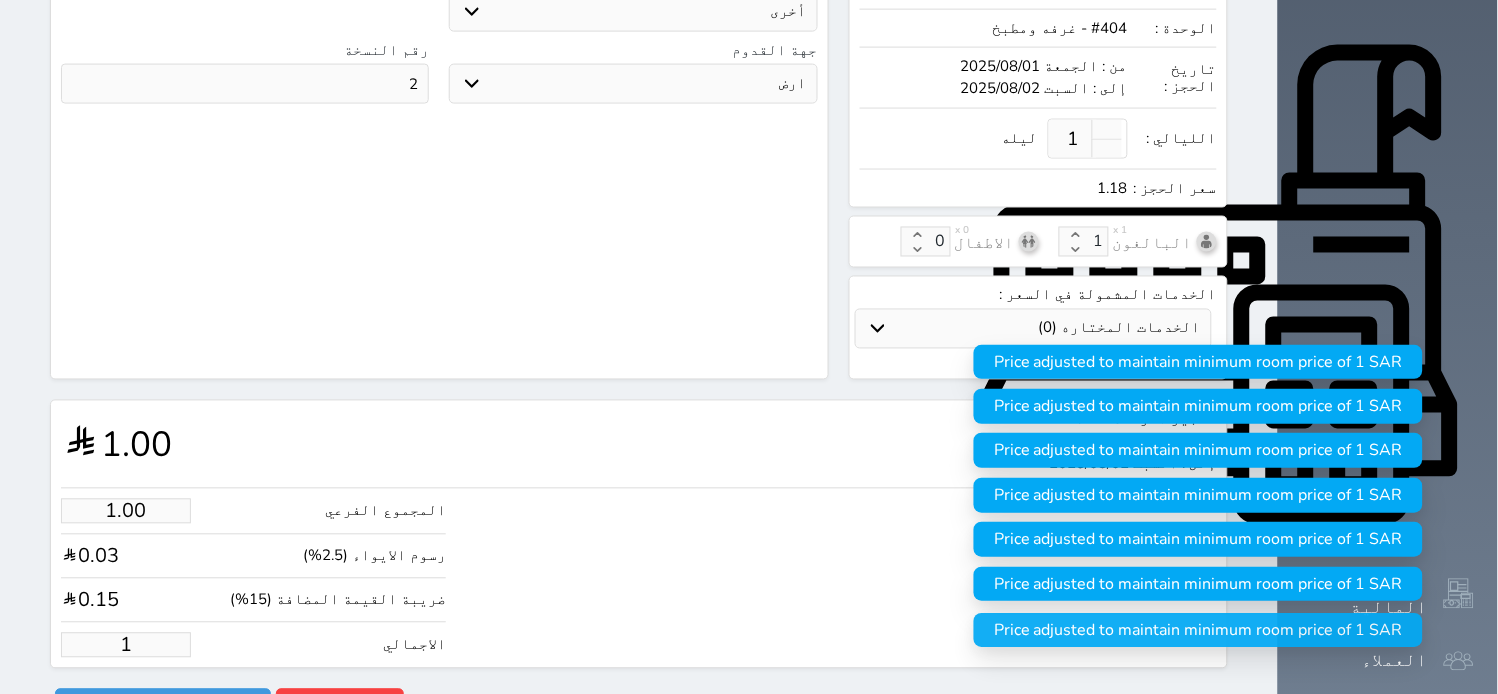 type 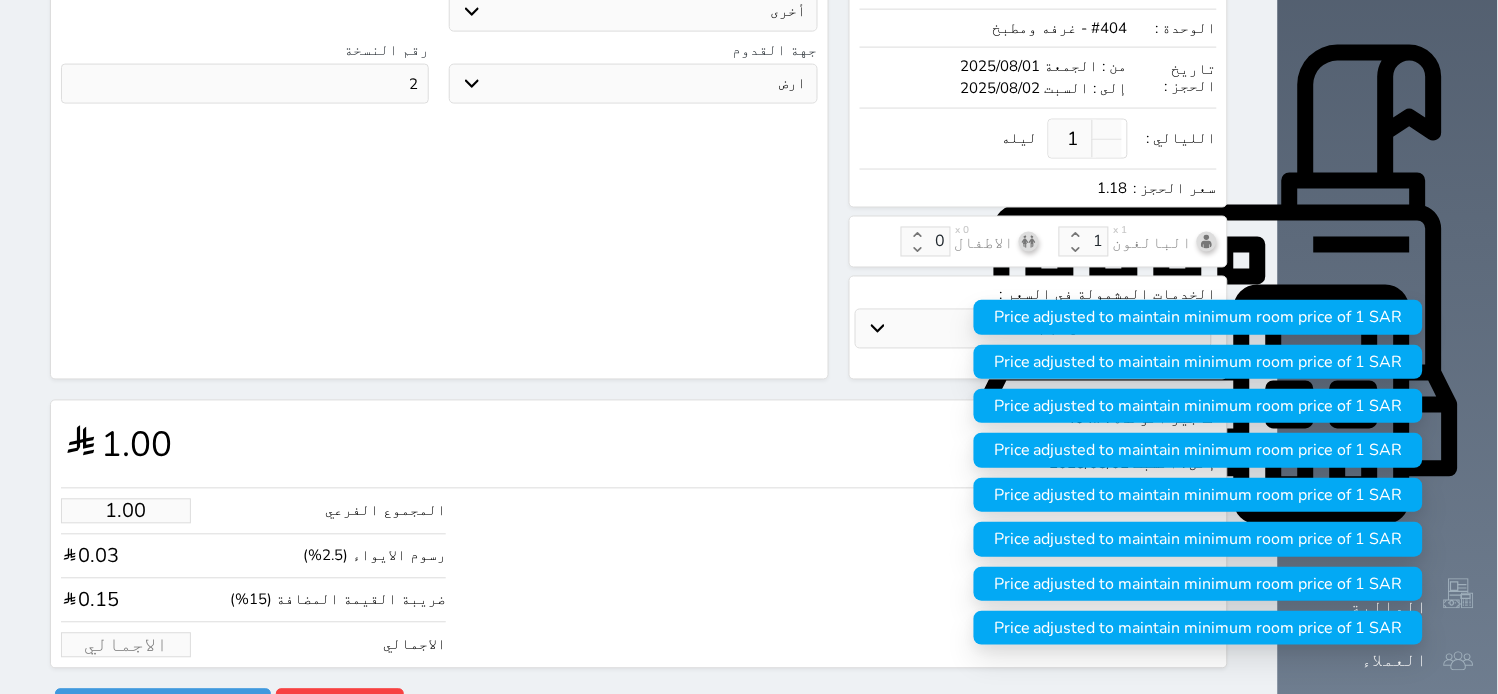 type on "1.70" 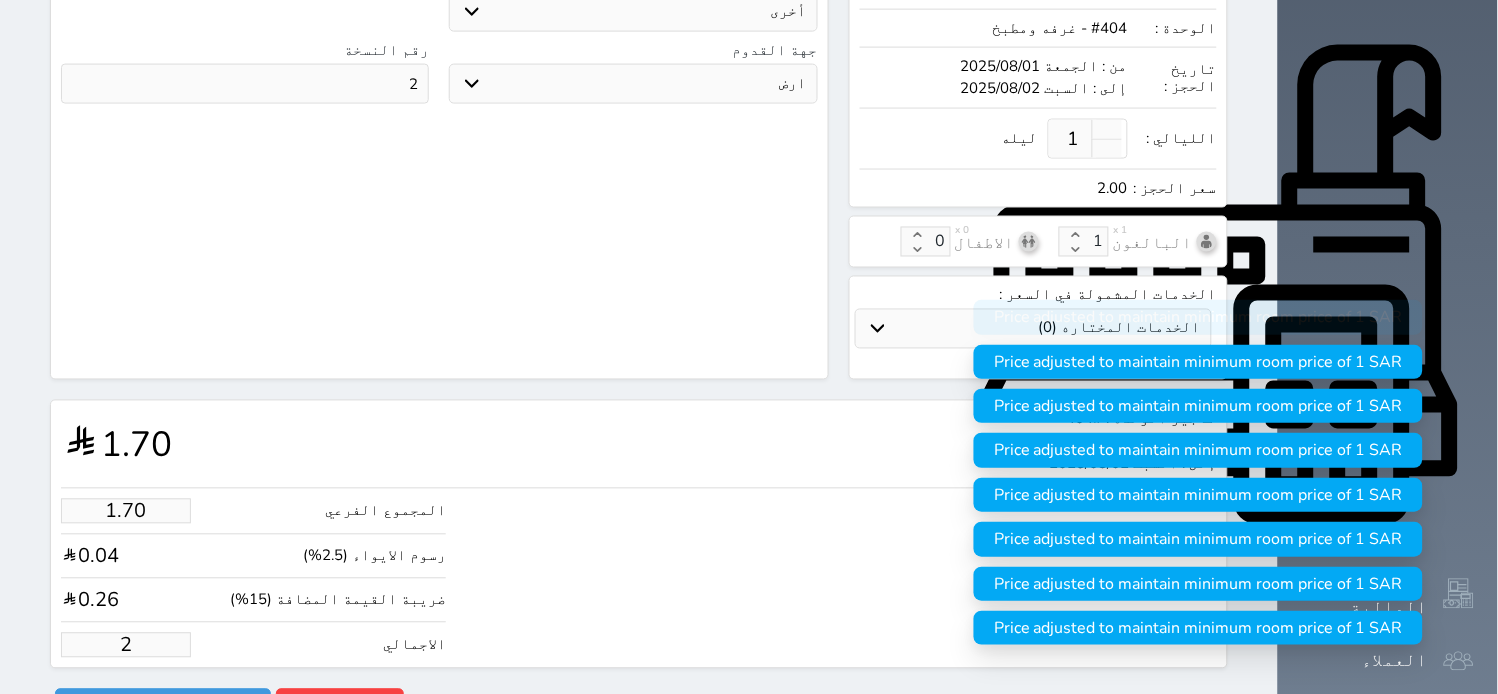 type on "18.66" 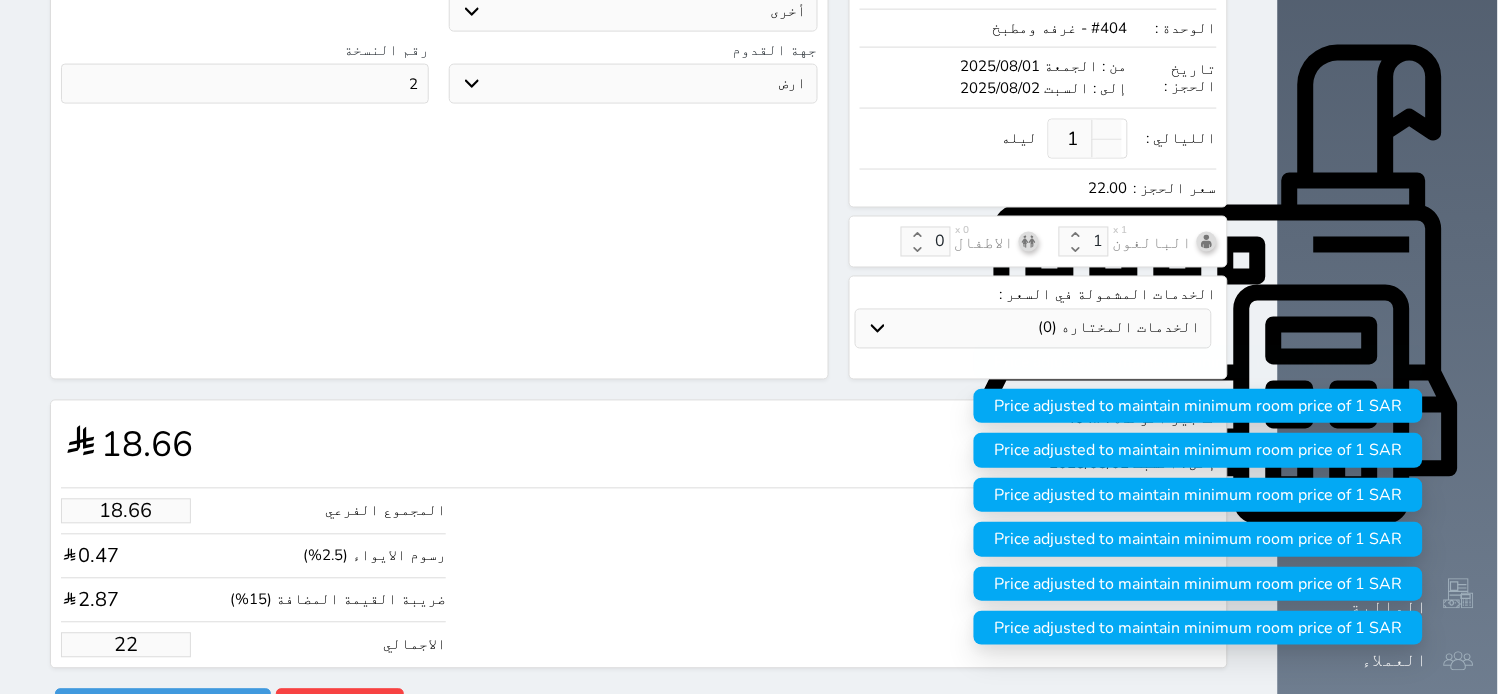 type on "186.64" 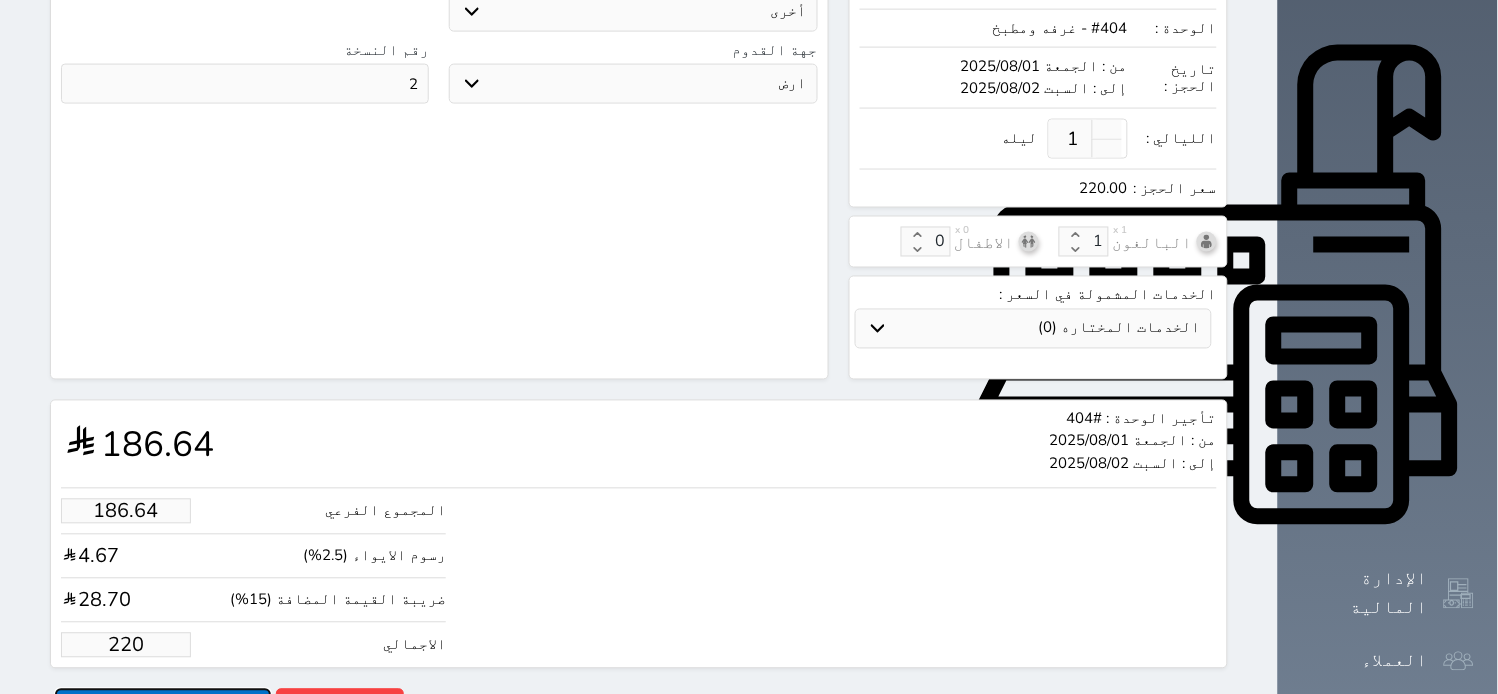 type on "220.00" 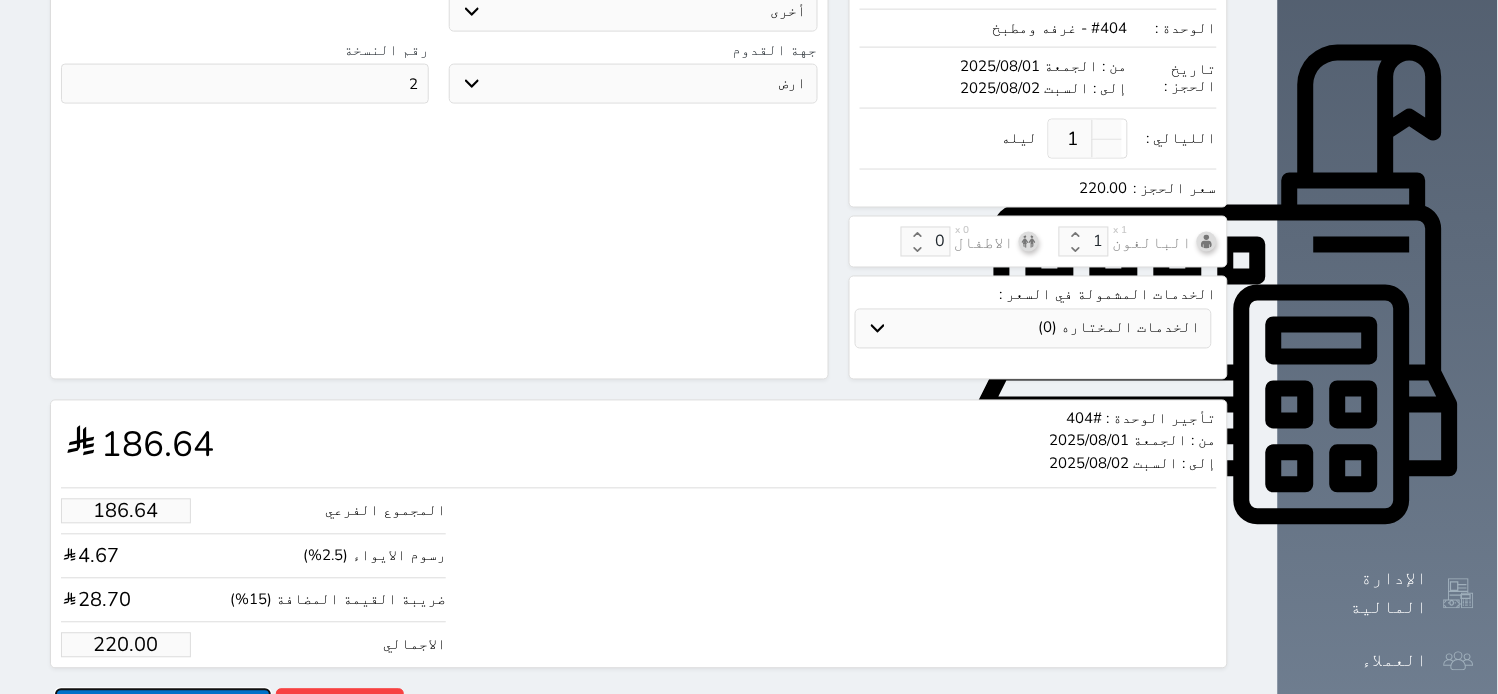 click on "حجز" at bounding box center [163, 706] 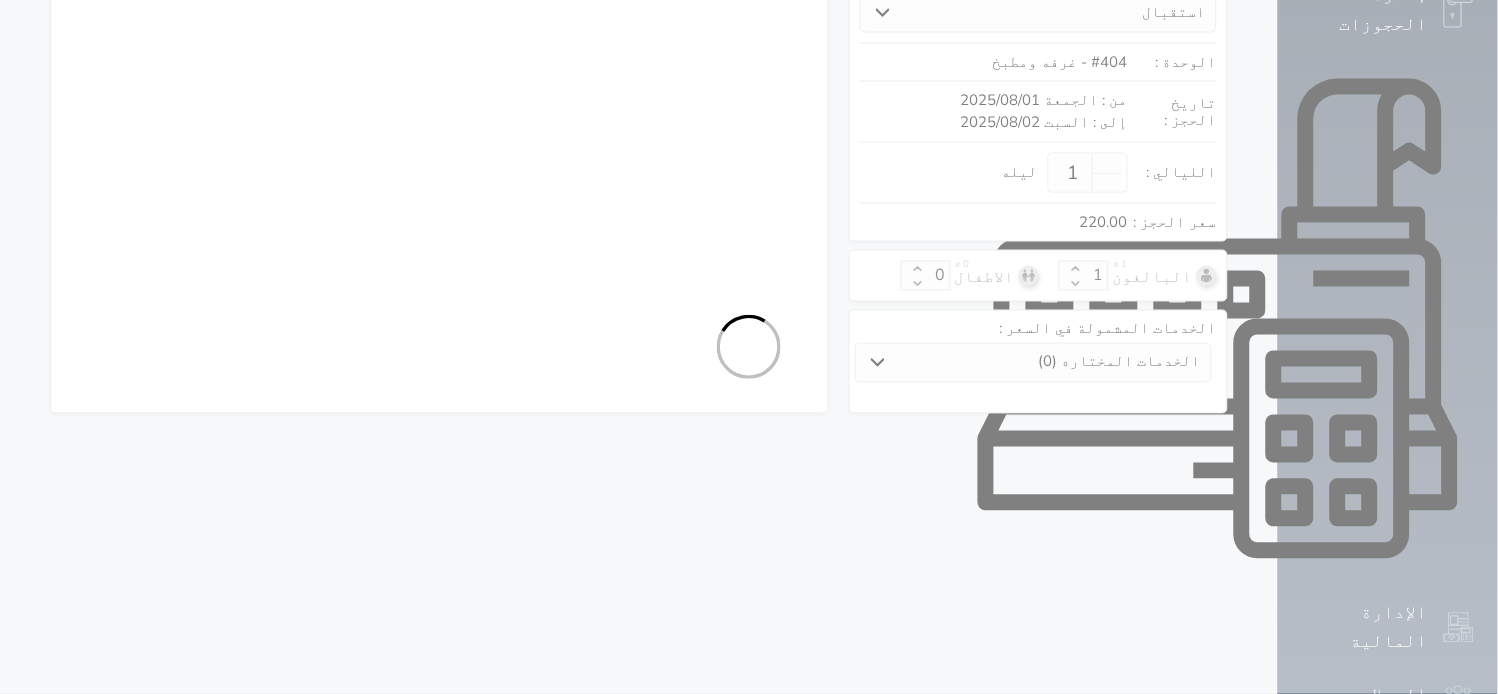 select on "1" 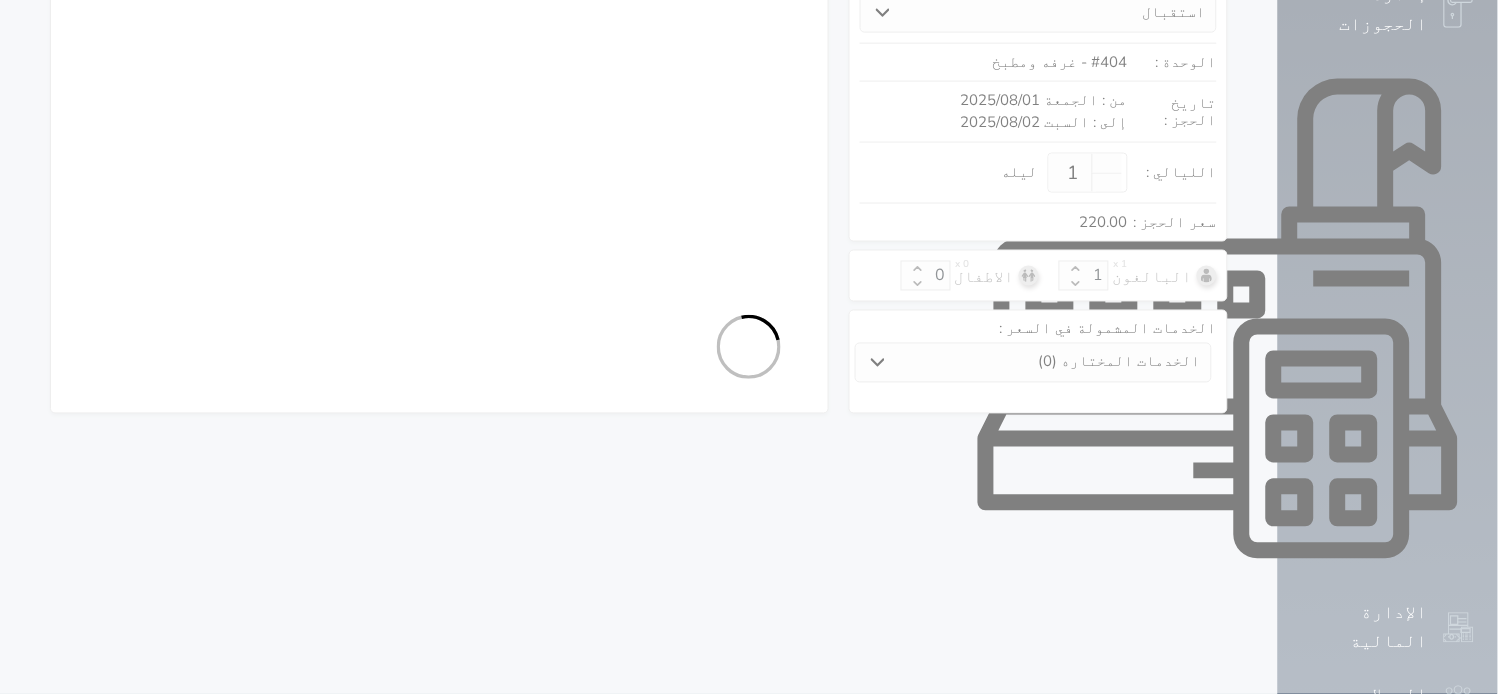 select on "113" 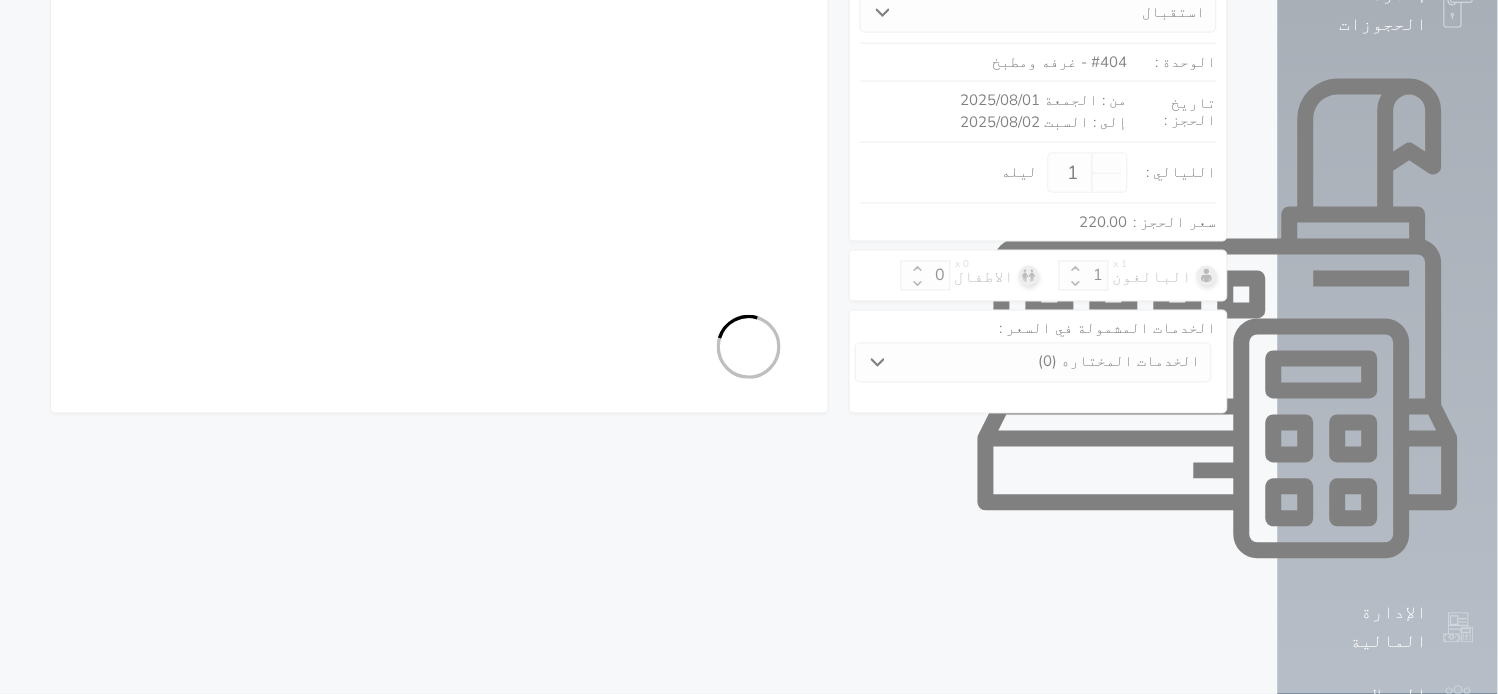 select on "1" 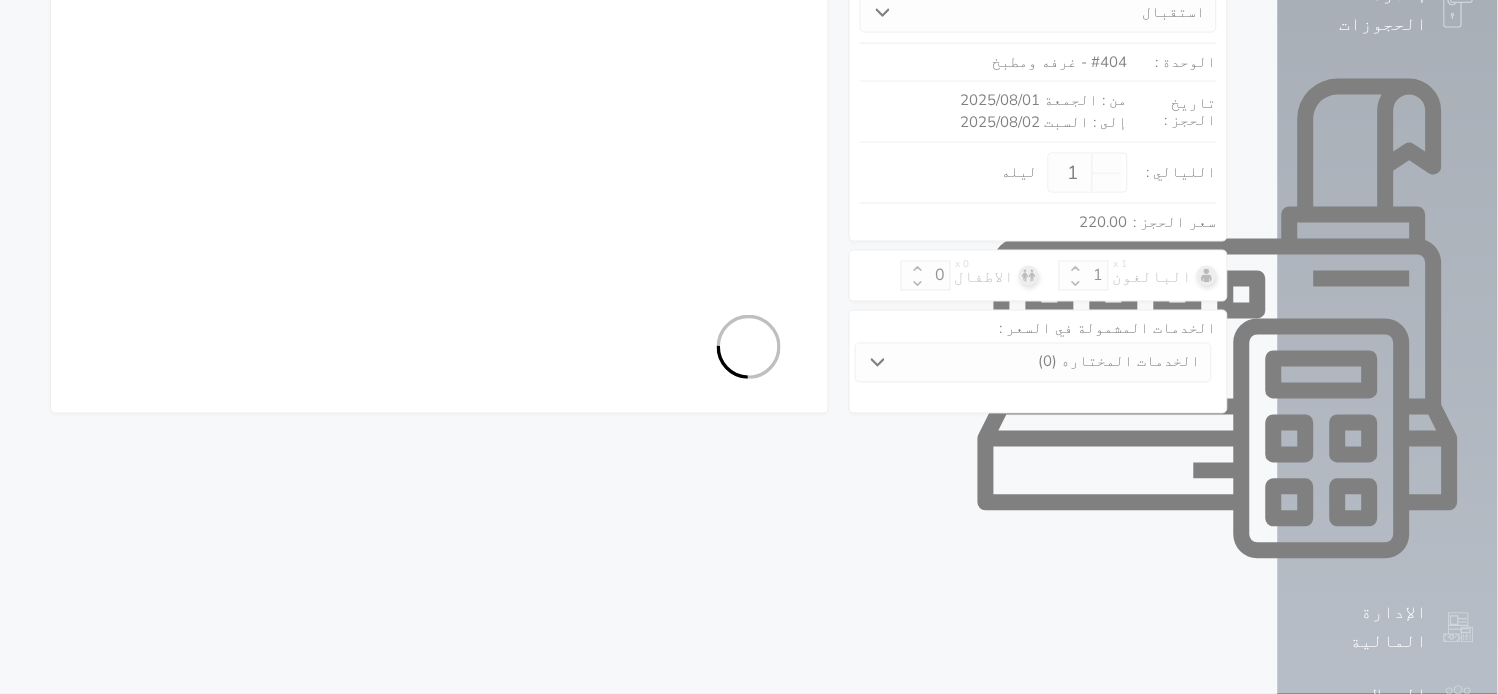 select on "7" 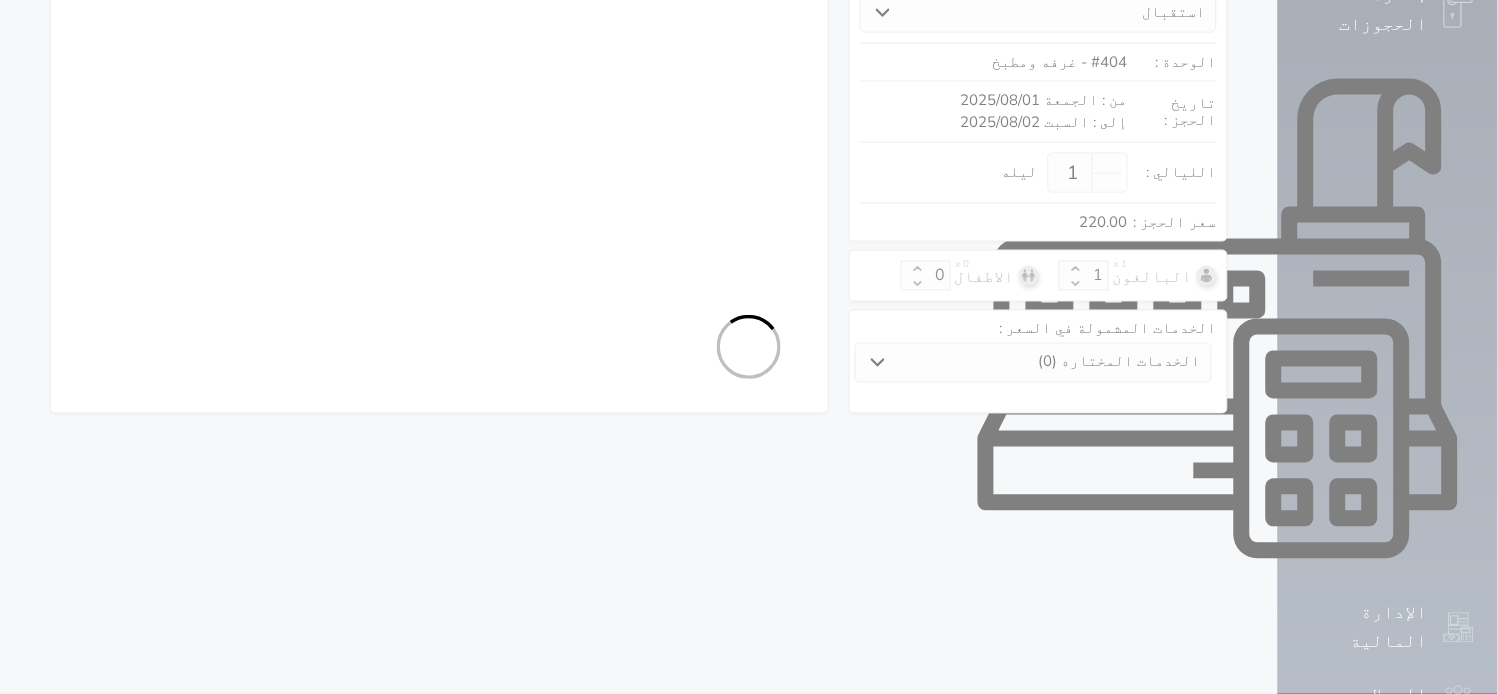 select on "9" 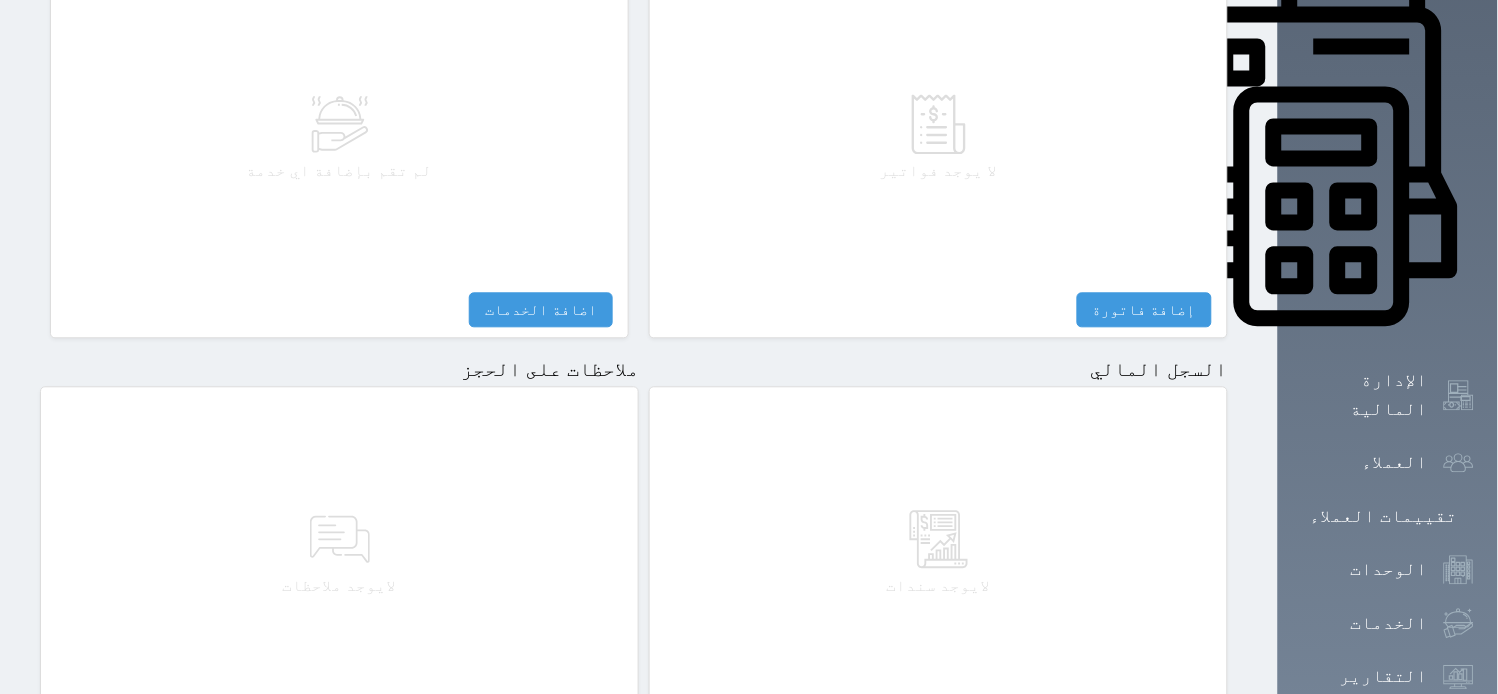 scroll, scrollTop: 1008, scrollLeft: 0, axis: vertical 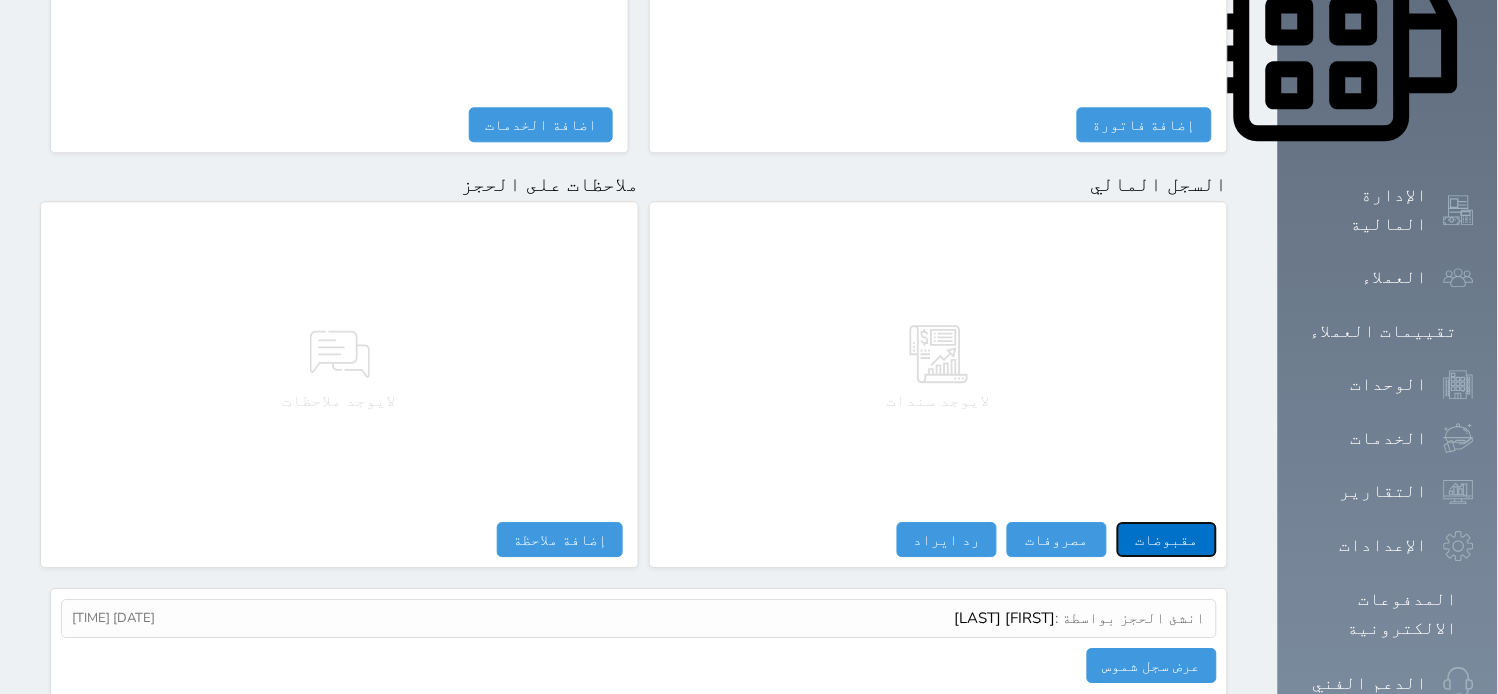 click on "مقبوضات" at bounding box center (1167, 539) 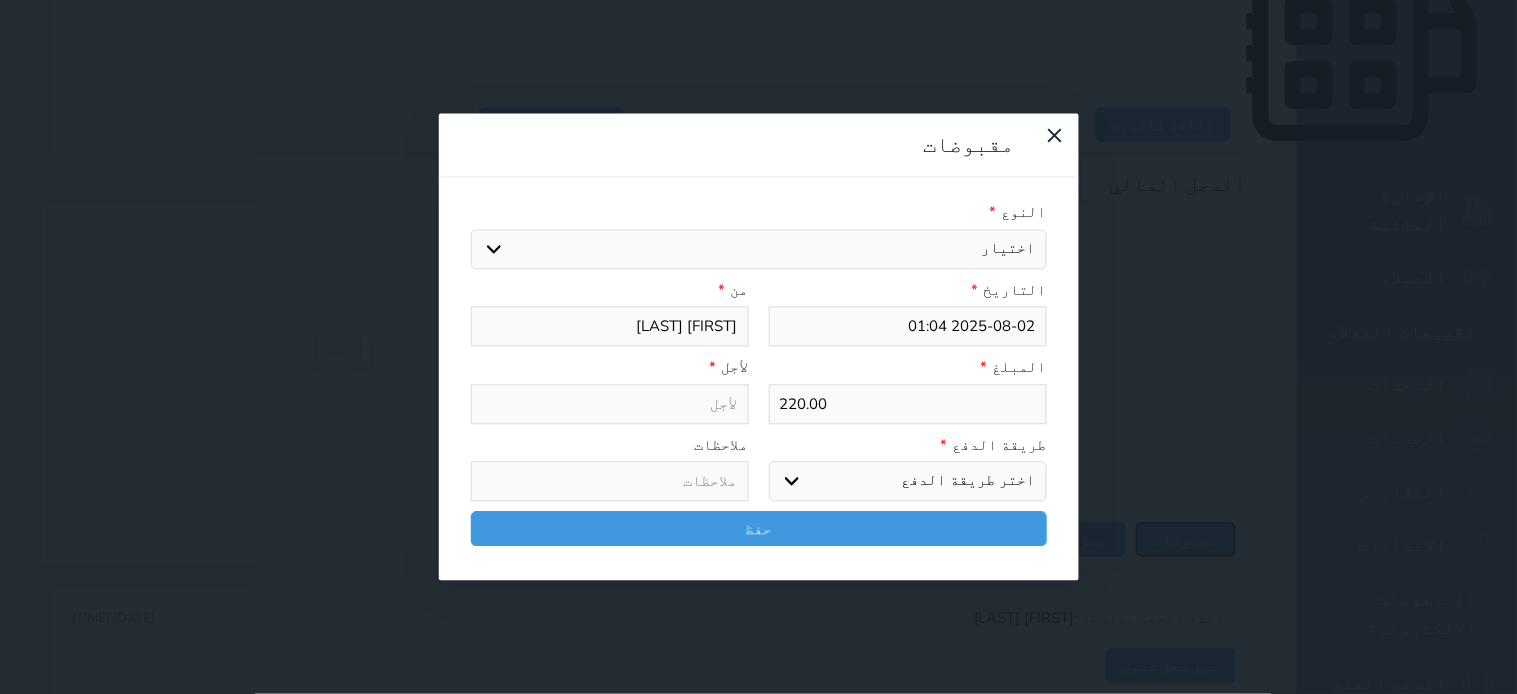 select 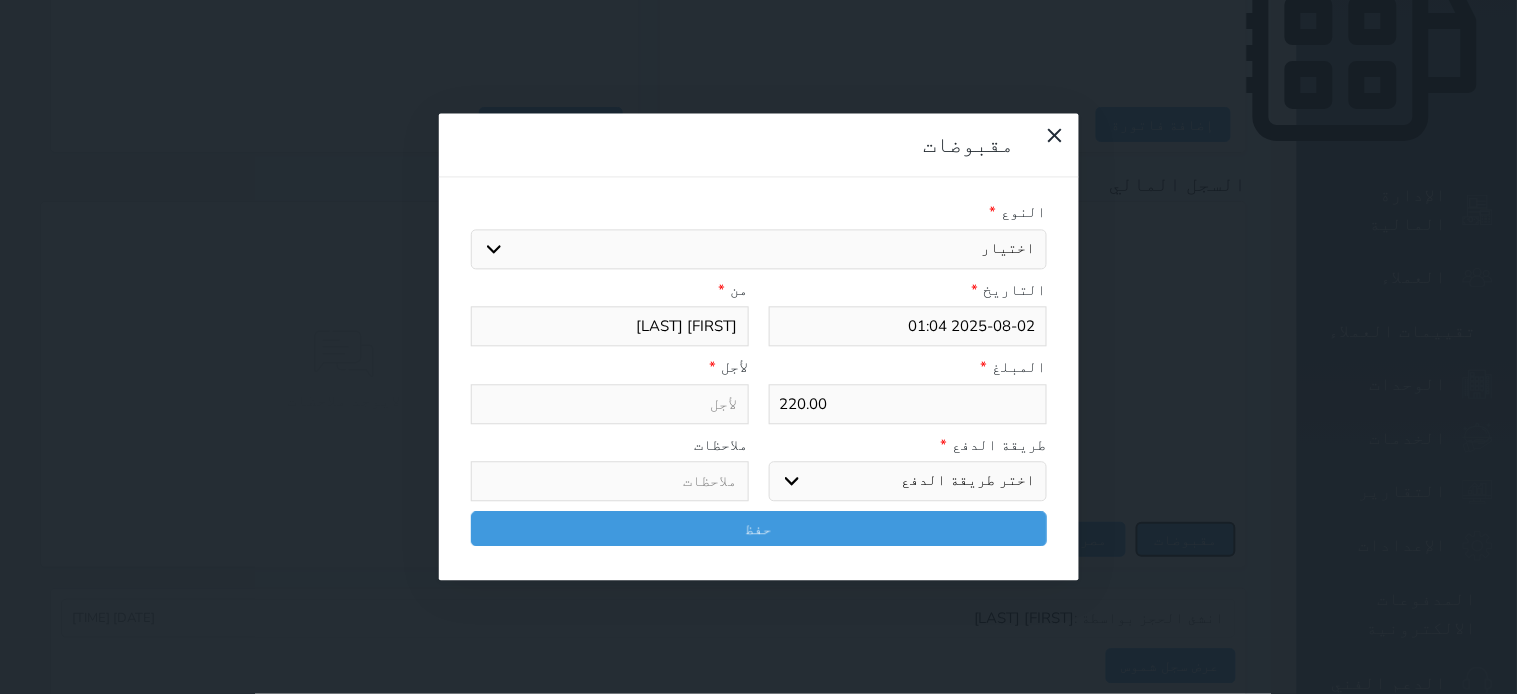 type on "2025-08-02 01:01" 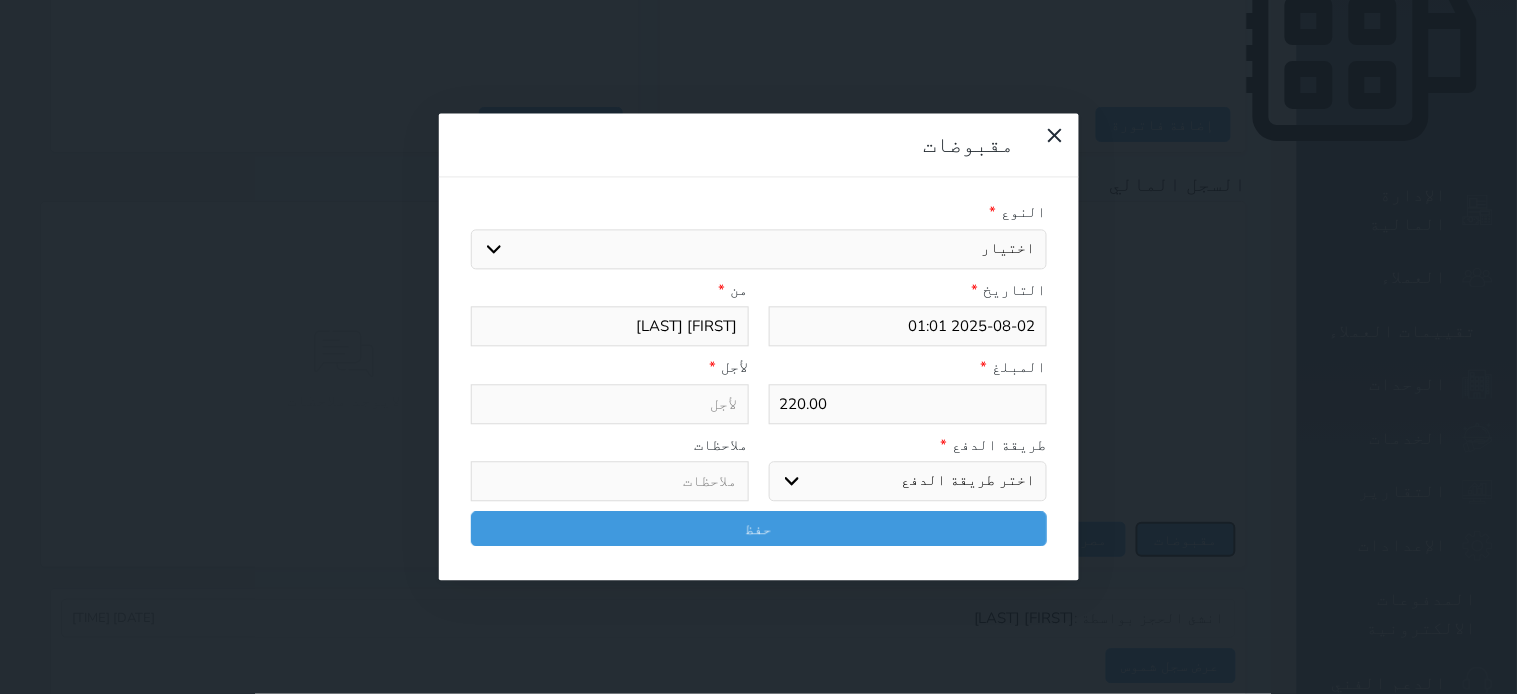 select 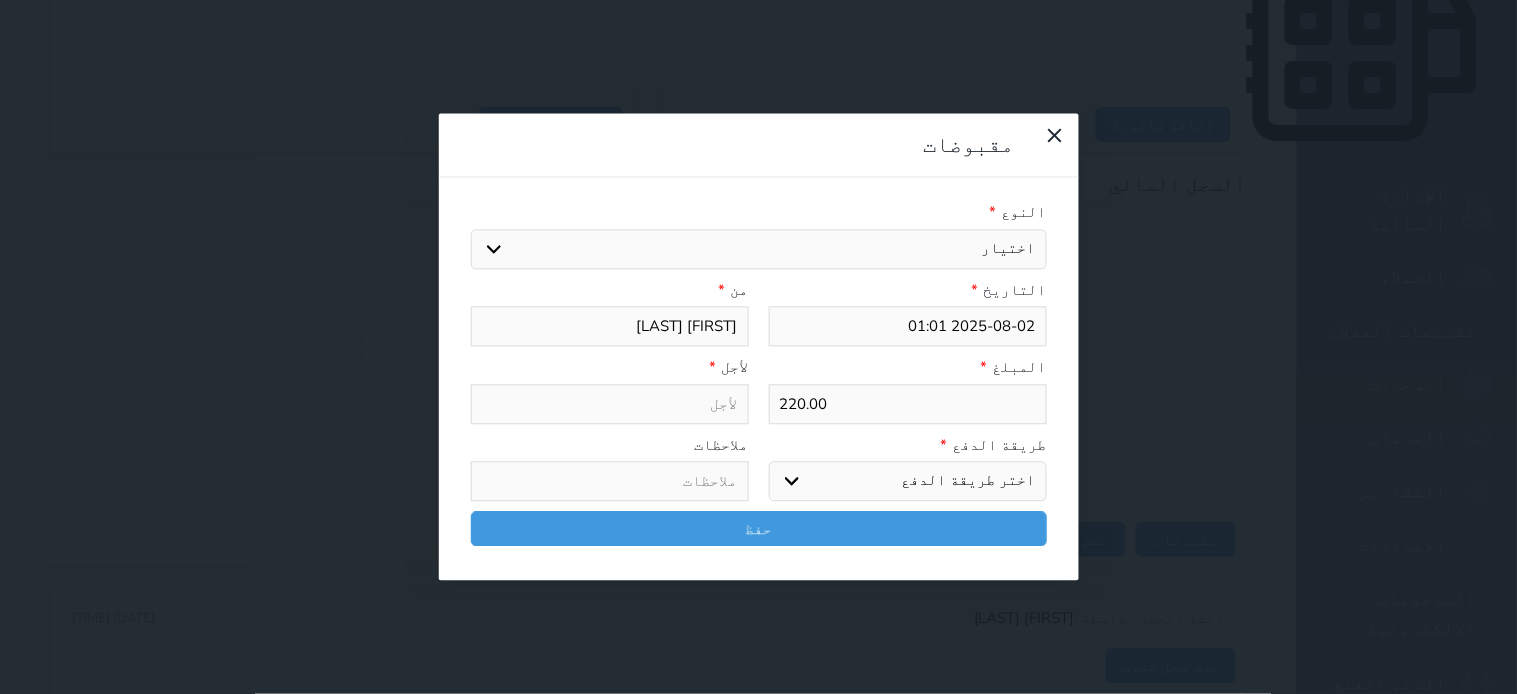 click on "اختيار   مقبوضات عامة قيمة إيجار فواتير تامين عربون لا ينطبق آخر مغسلة واي فاي - الإنترنت مواقف السيارات طعام الأغذية والمشروبات مشروبات المشروبات الباردة المشروبات الساخنة الإفطار غداء عشاء مخبز و كعك حمام سباحة الصالة الرياضية سبا و خدمات الجمال اختيار وإسقاط (خدمات النقل) ميني بار كابل - تلفزيون سرير إضافي تصفيف الشعر التسوق خدمات الجولات السياحية المنظمة خدمات الدليل السياحي" at bounding box center (759, 249) 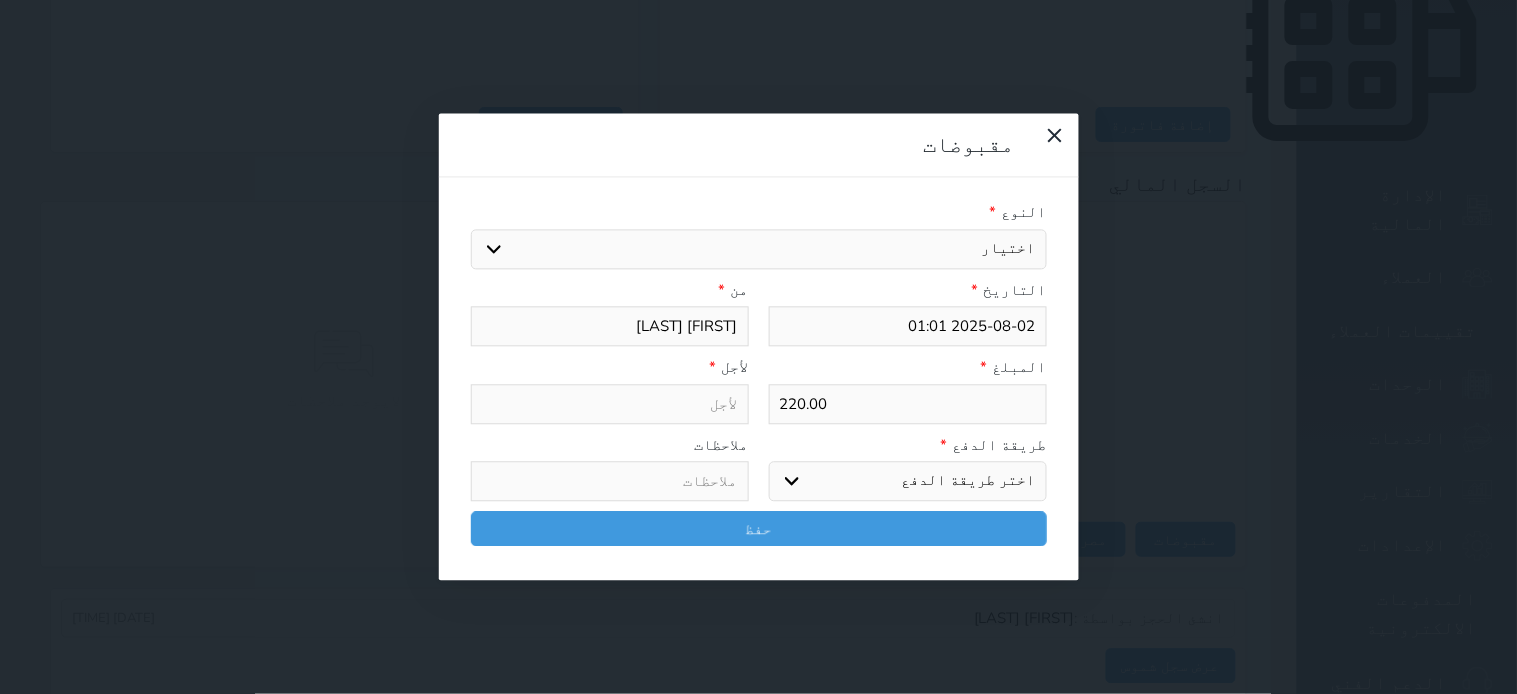 select on "38317" 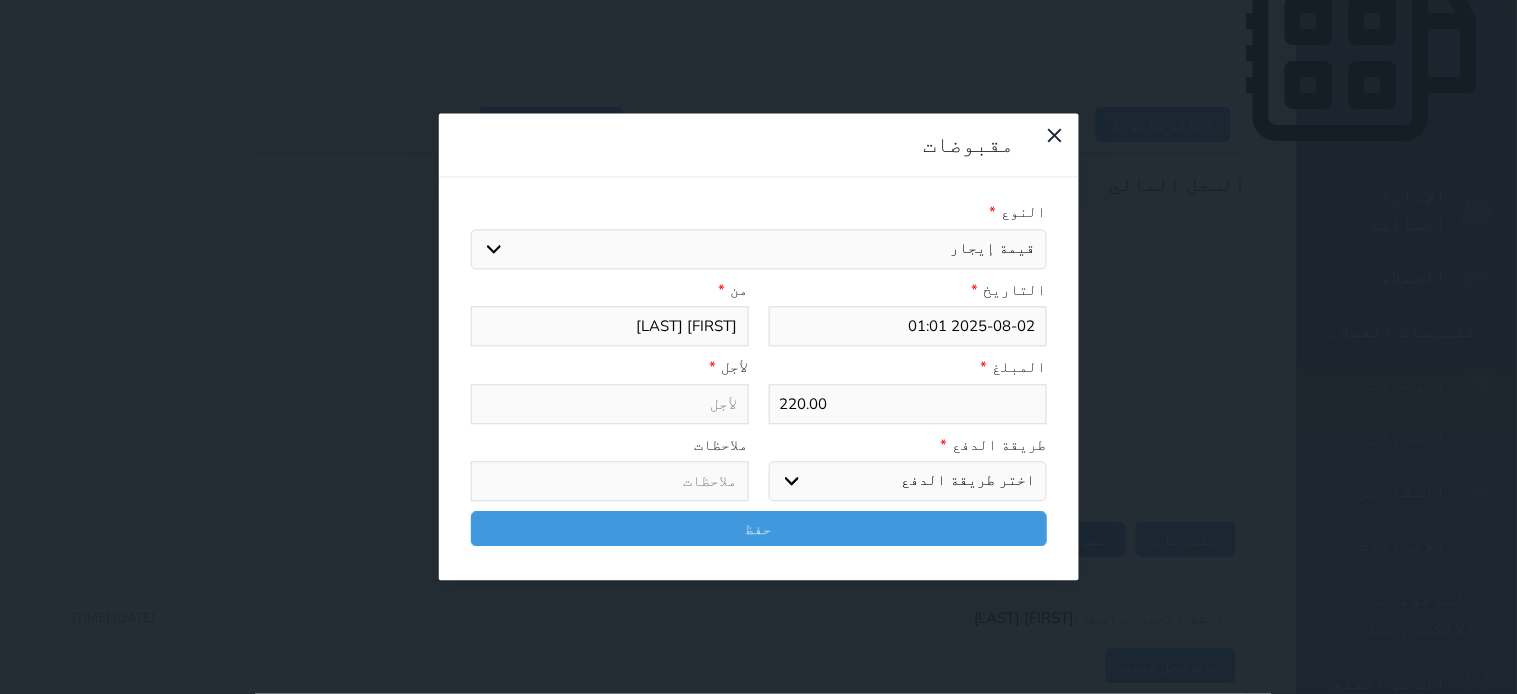 click on "اختيار   مقبوضات عامة قيمة إيجار فواتير تامين عربون لا ينطبق آخر مغسلة واي فاي - الإنترنت مواقف السيارات طعام الأغذية والمشروبات مشروبات المشروبات الباردة المشروبات الساخنة الإفطار غداء عشاء مخبز و كعك حمام سباحة الصالة الرياضية سبا و خدمات الجمال اختيار وإسقاط (خدمات النقل) ميني بار كابل - تلفزيون سرير إضافي تصفيف الشعر التسوق خدمات الجولات السياحية المنظمة خدمات الدليل السياحي" at bounding box center (759, 249) 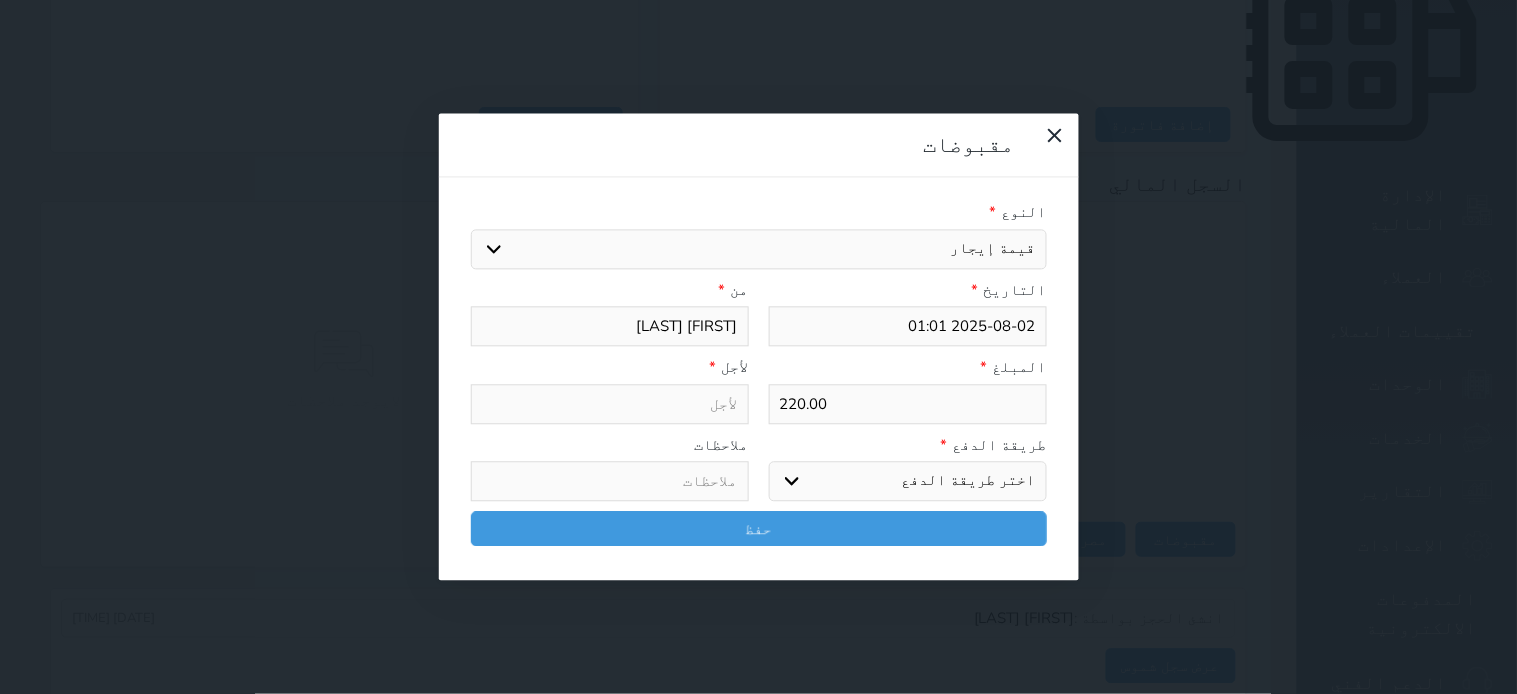 type on "قيمة إيجار - الوحدة - 404" 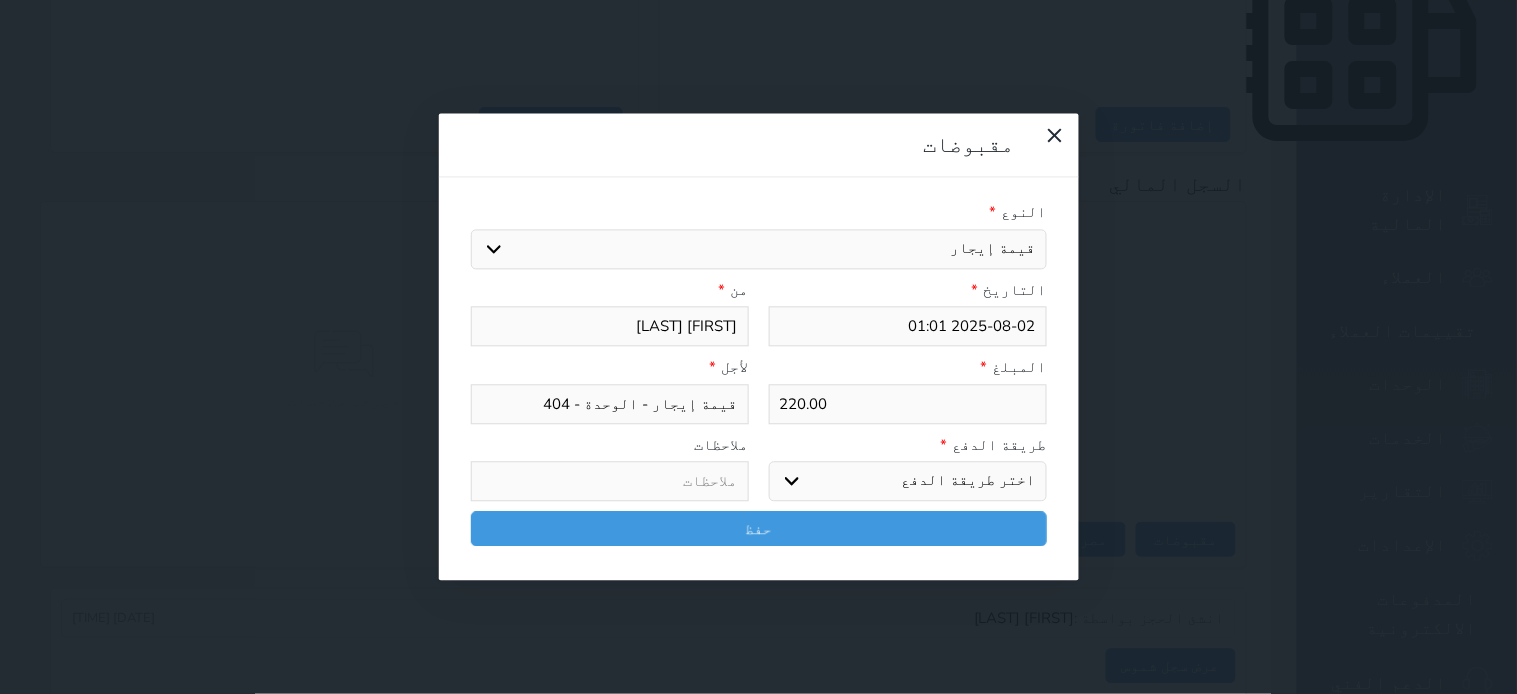 click on "اختر طريقة الدفع   دفع نقدى   تحويل بنكى   مدى   بطاقة ائتمان   آجل" at bounding box center [908, 482] 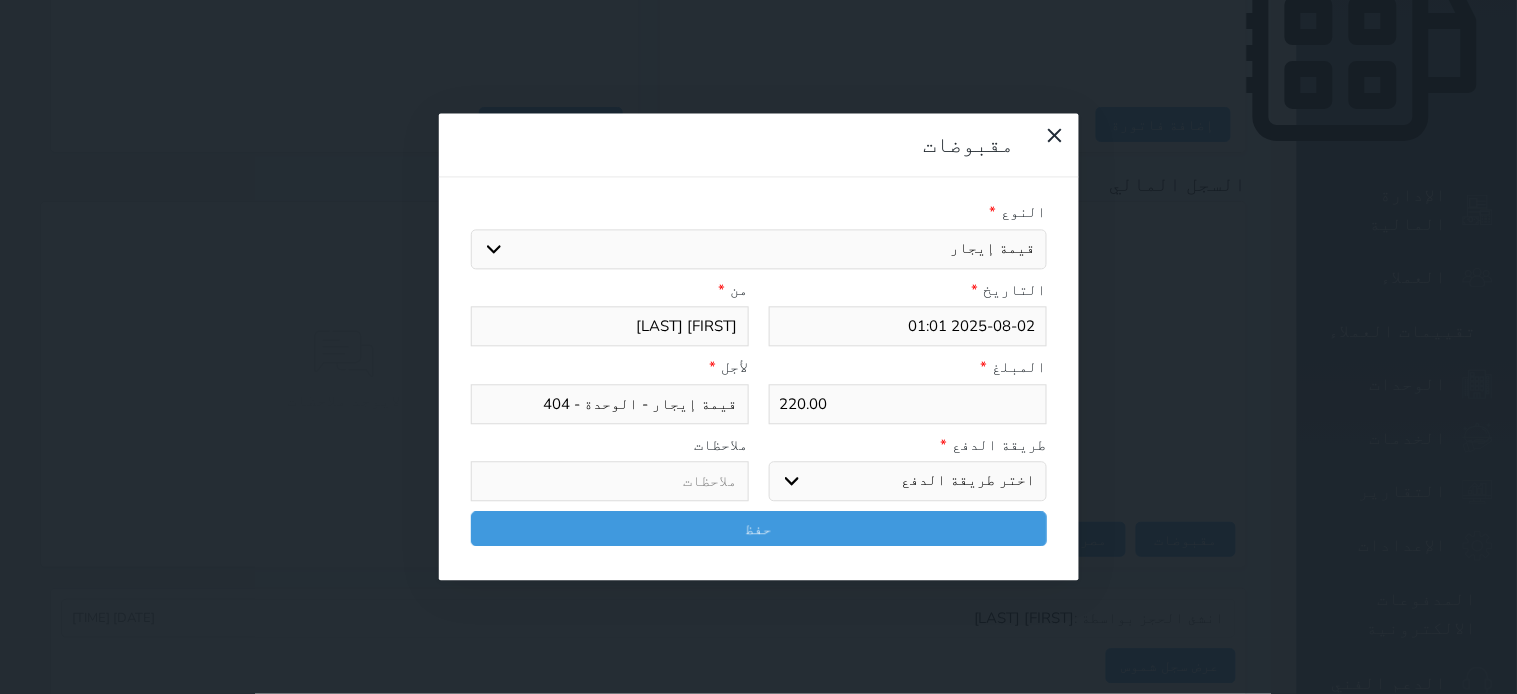 select on "mada" 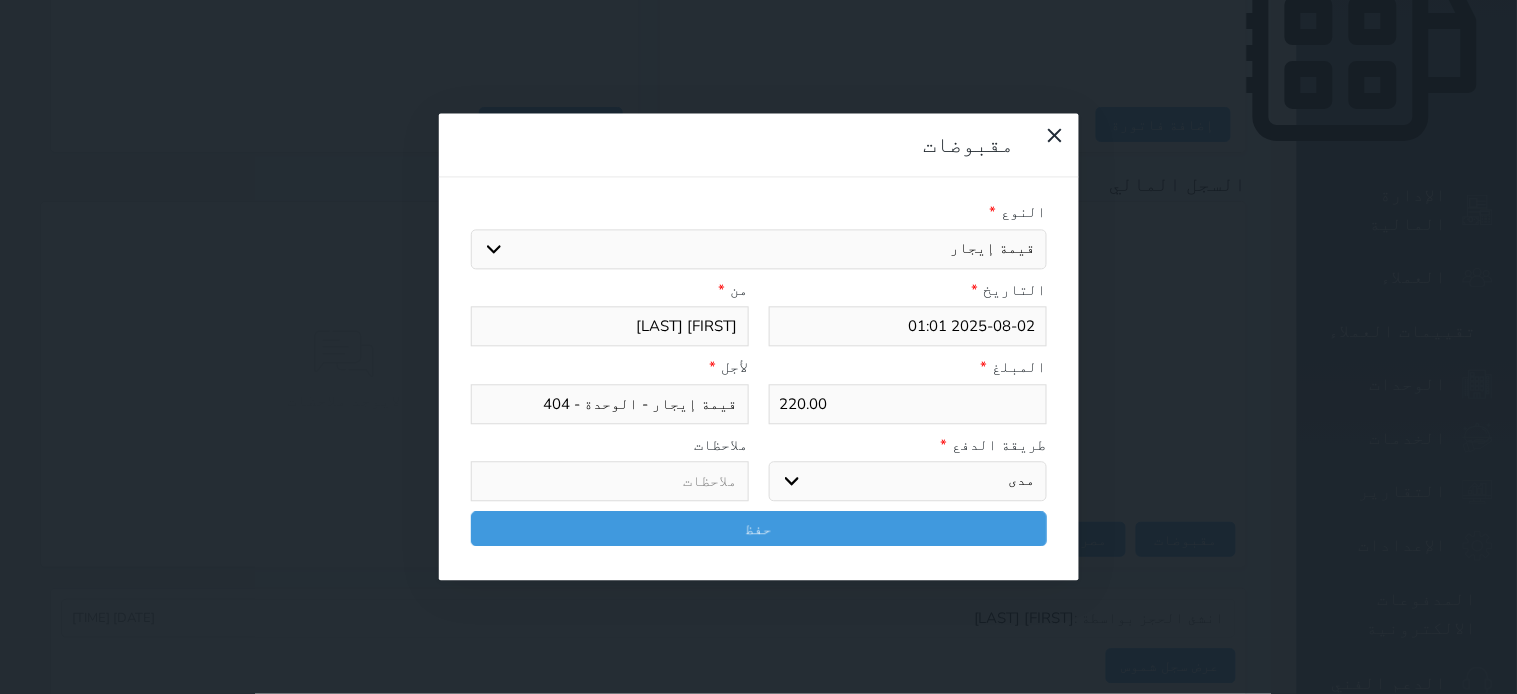 click on "اختر طريقة الدفع   دفع نقدى   تحويل بنكى   مدى   بطاقة ائتمان   آجل" at bounding box center (908, 482) 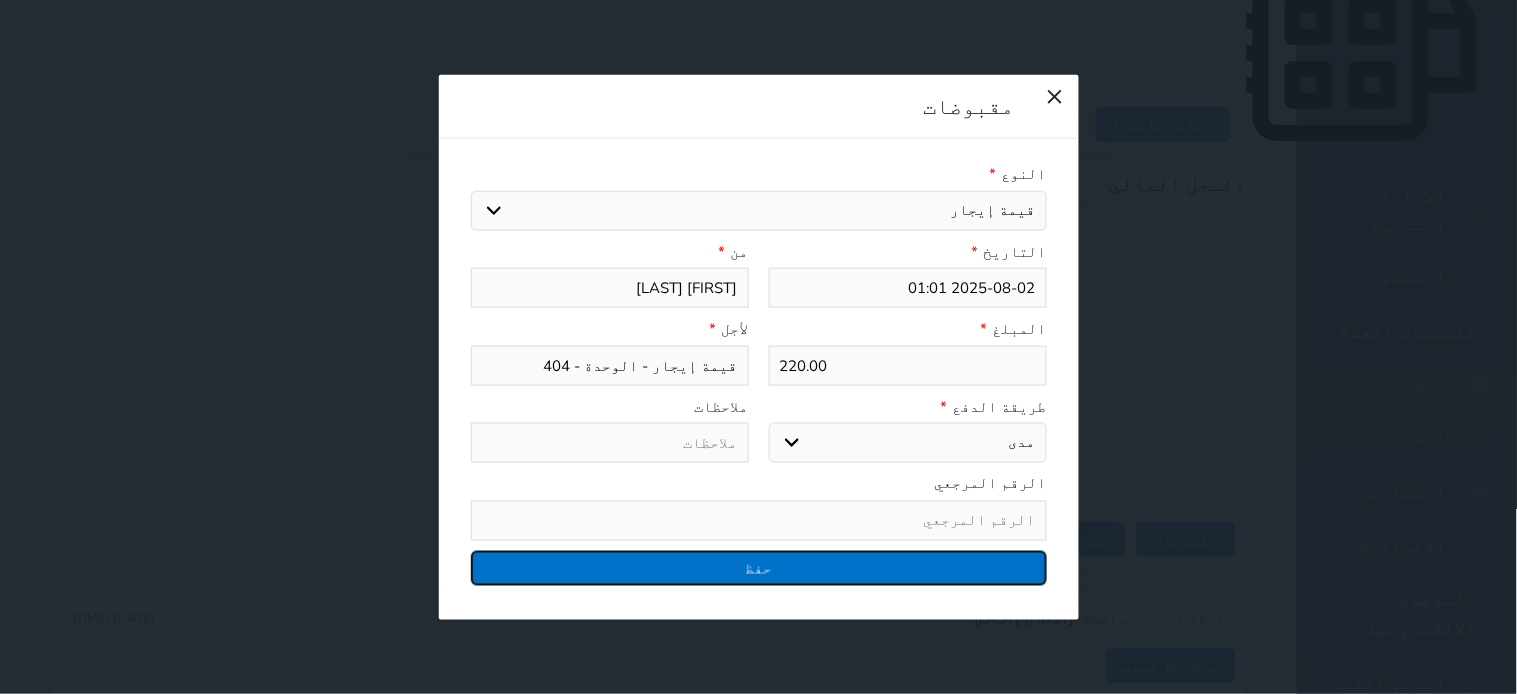 click on "حفظ" at bounding box center [759, 567] 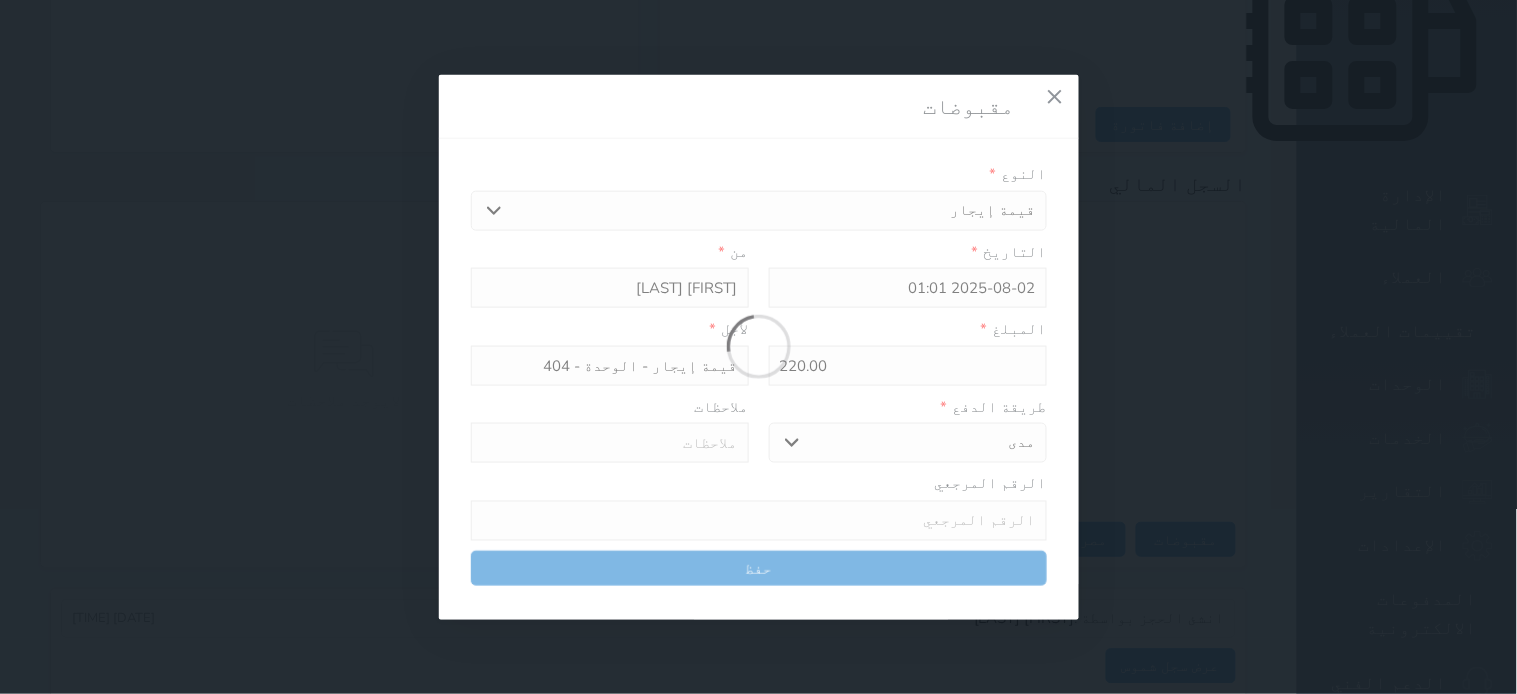 select 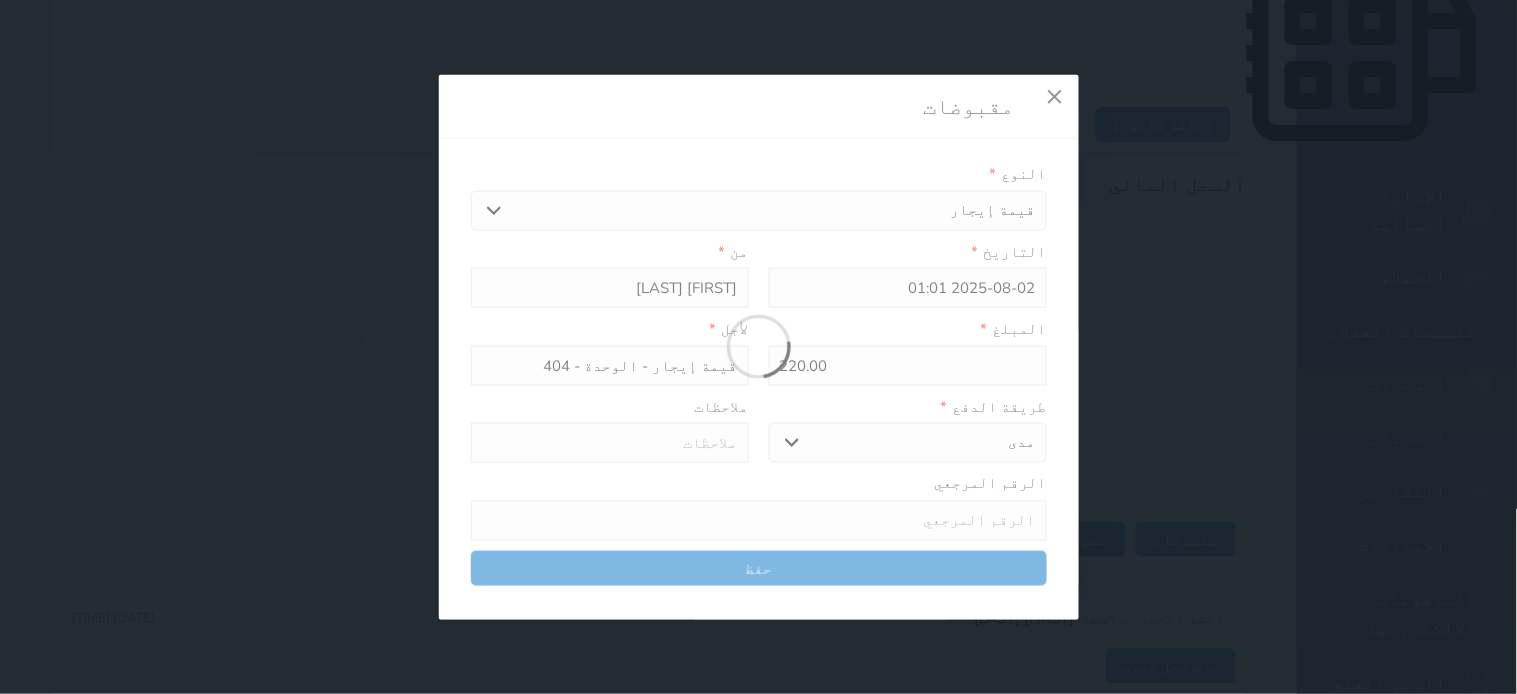 type 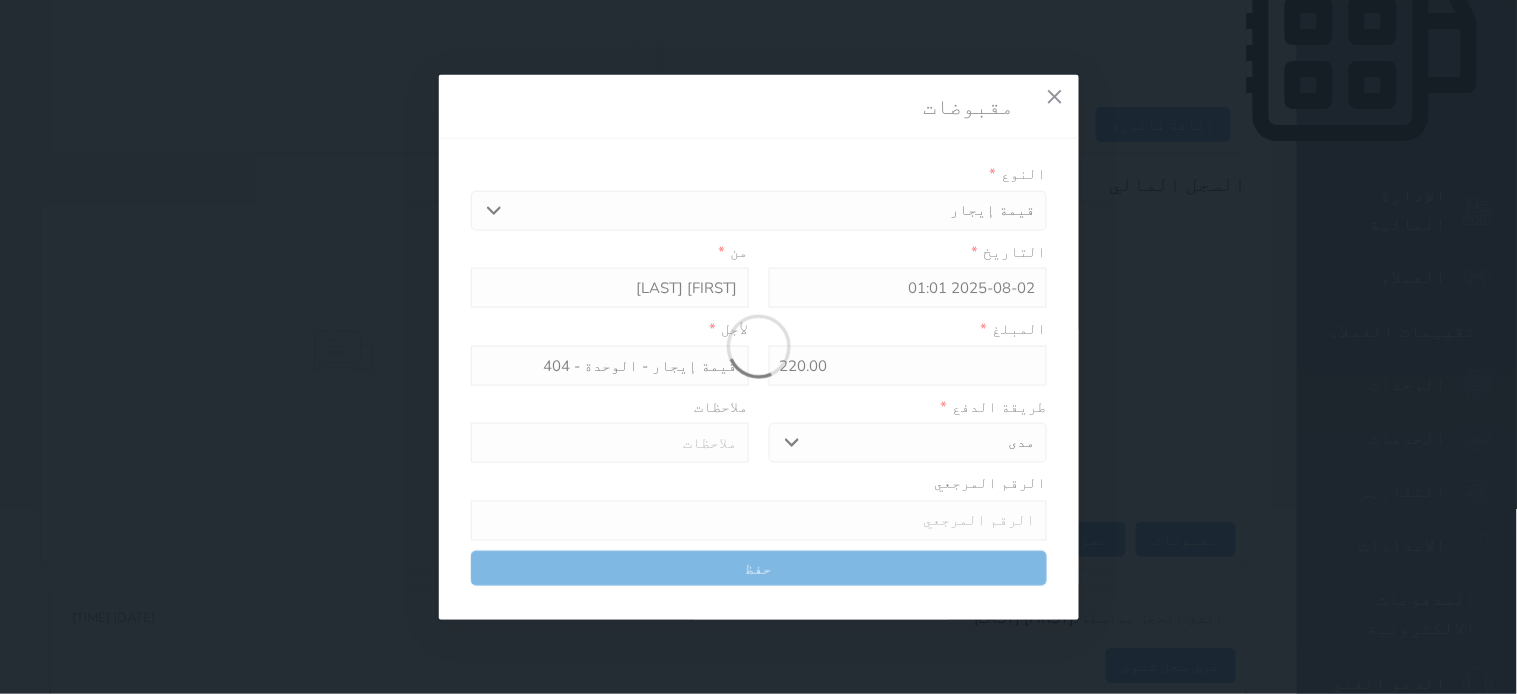 type on "0" 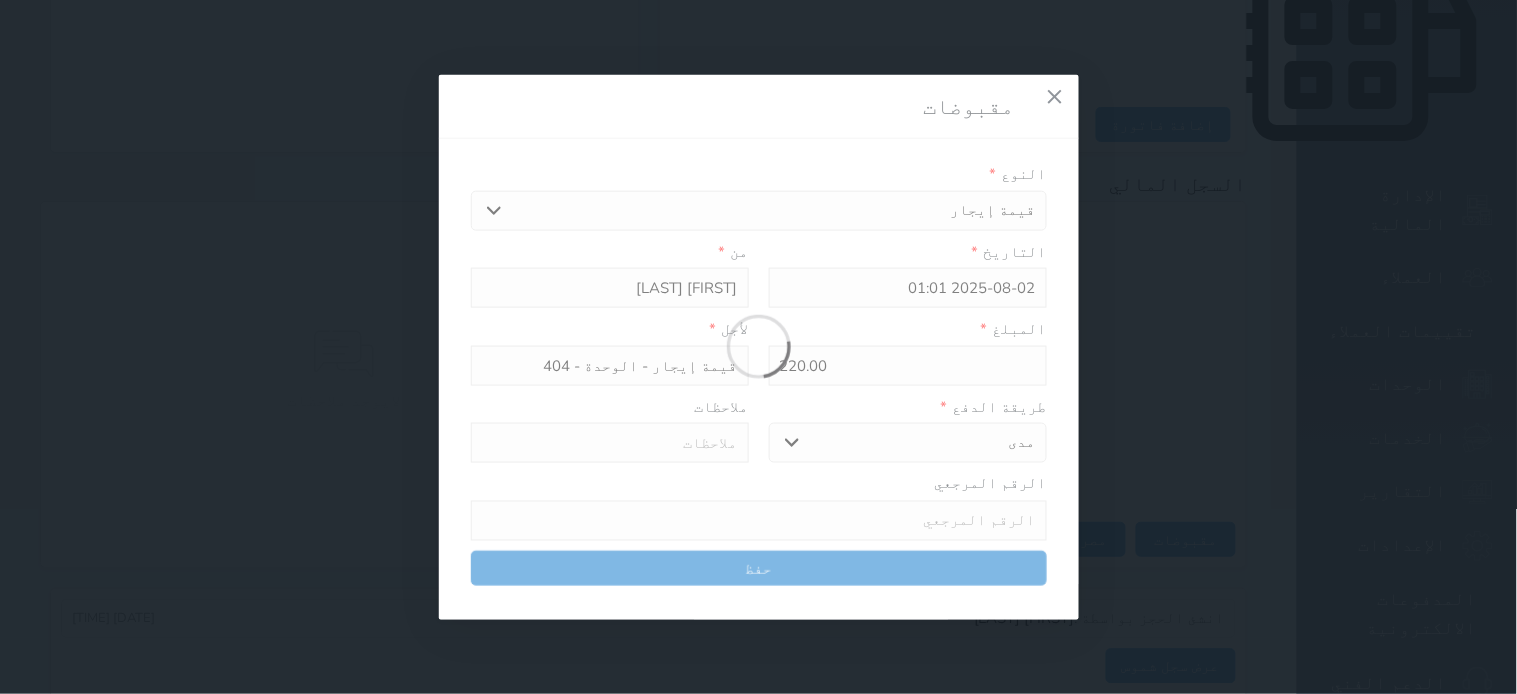 select 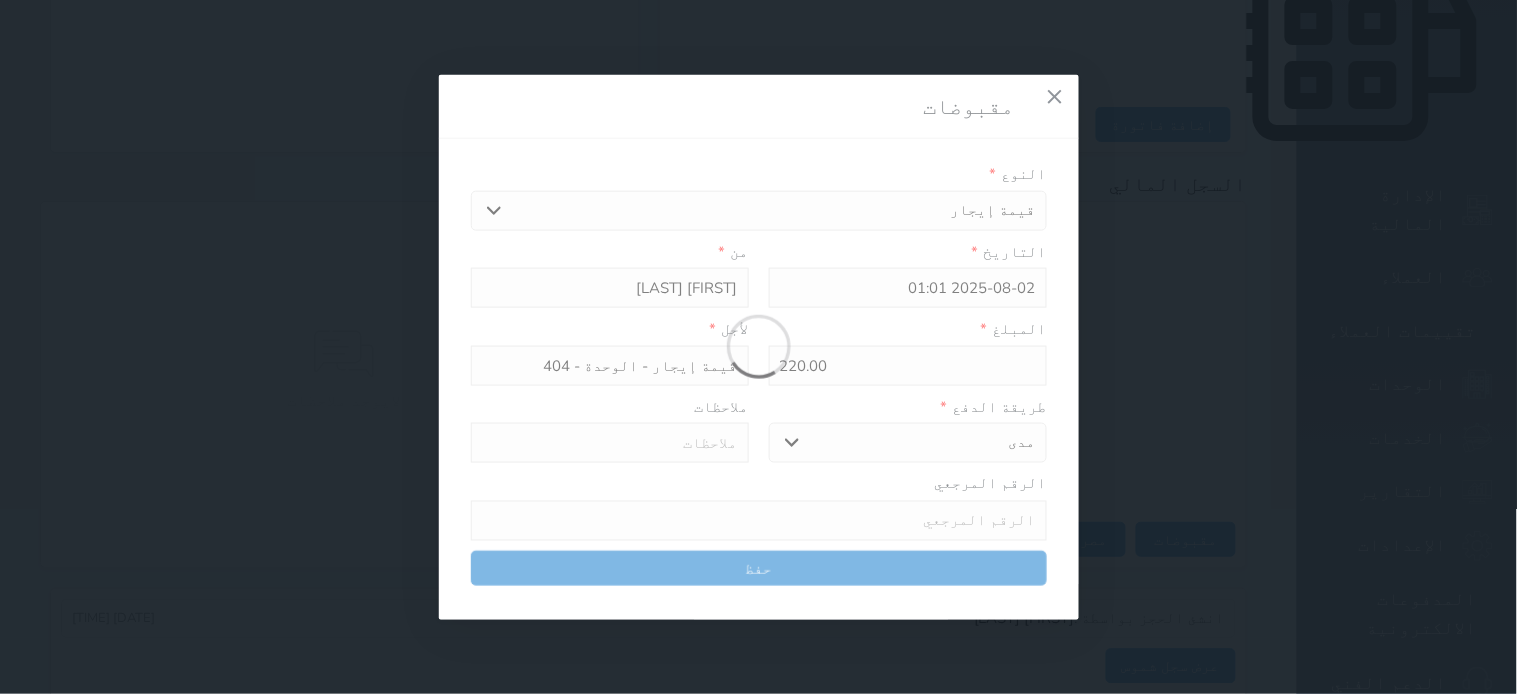 type on "0" 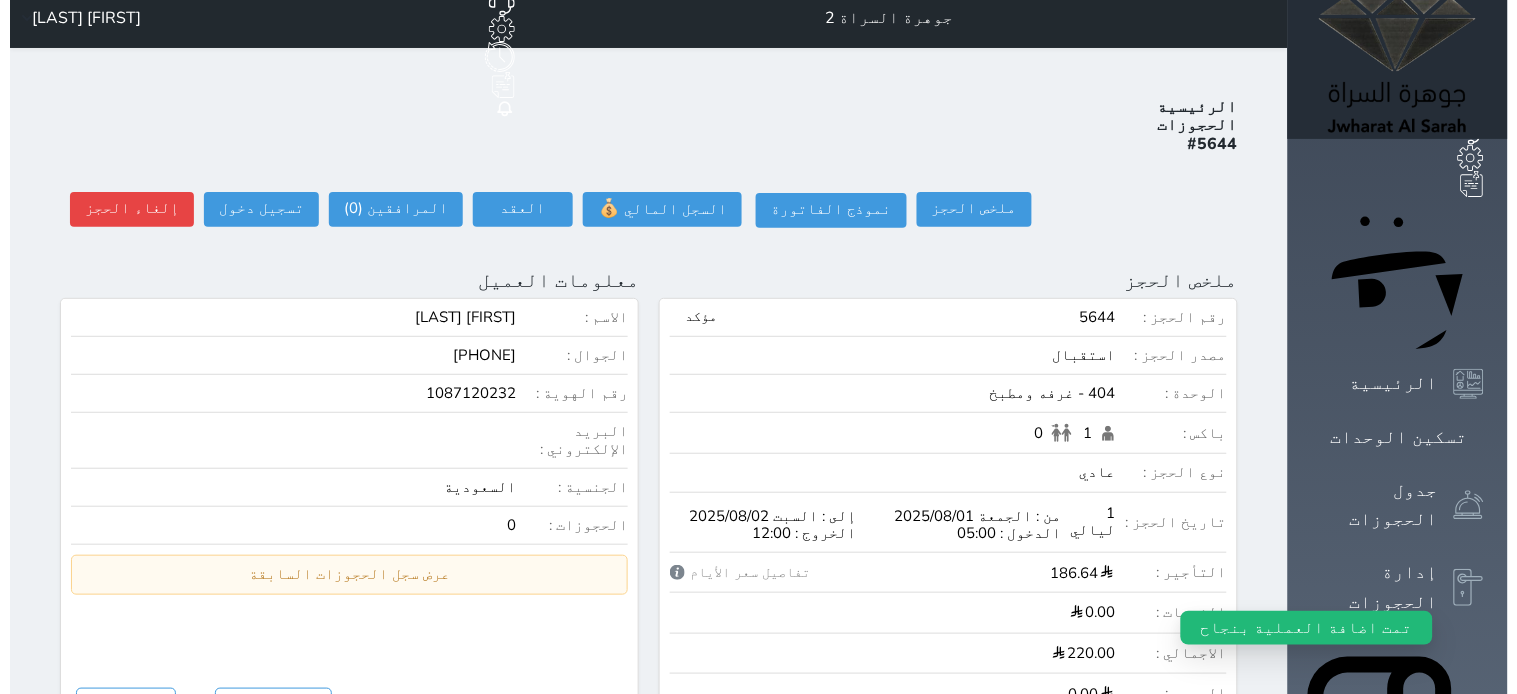 scroll, scrollTop: 0, scrollLeft: 0, axis: both 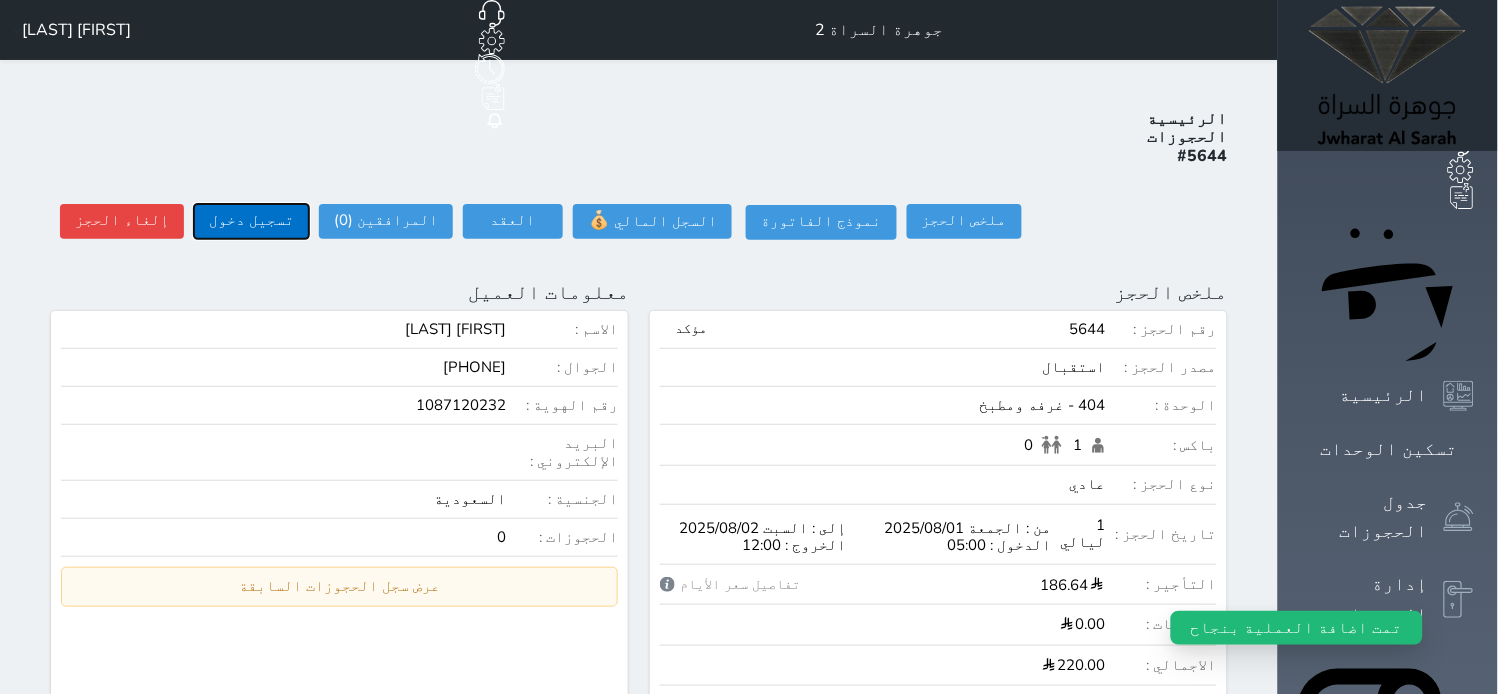 click on "تسجيل دخول" at bounding box center (251, 221) 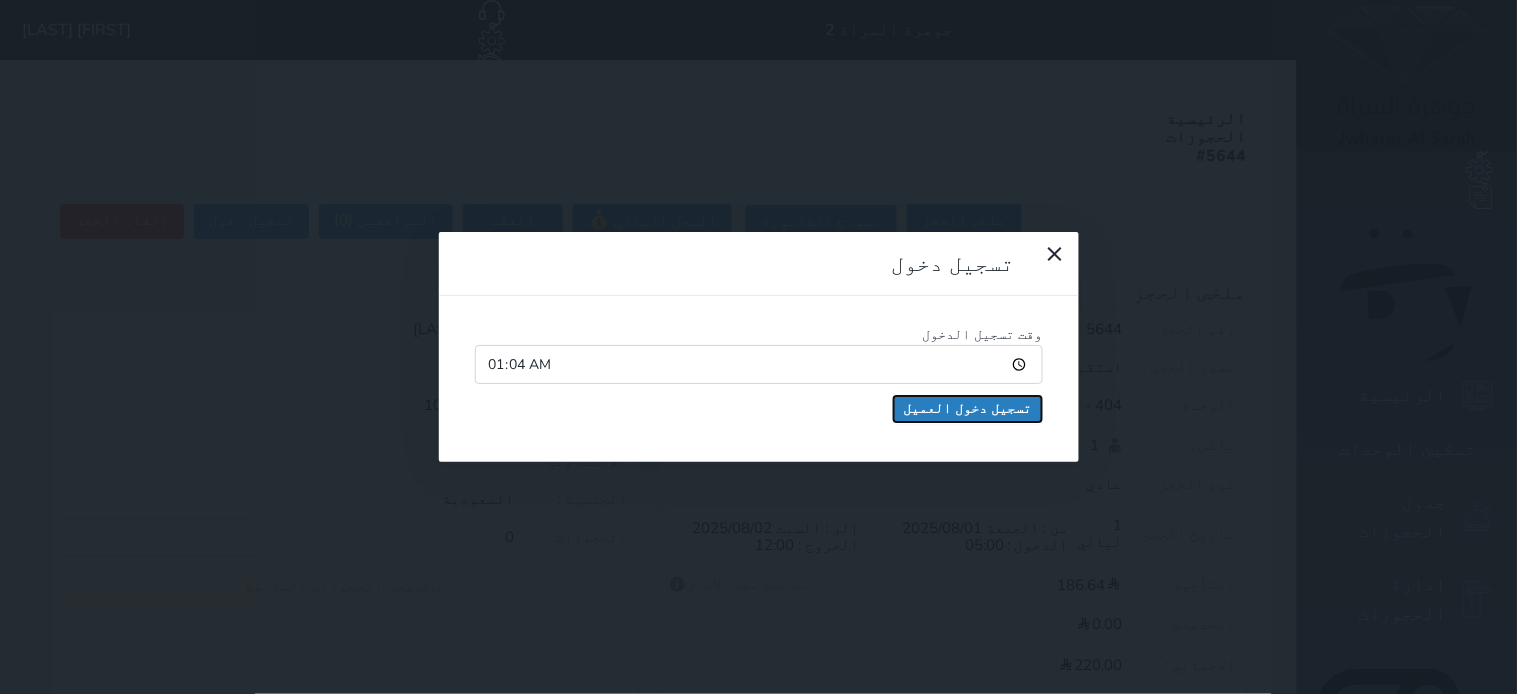 click on "تسجيل دخول العميل" at bounding box center [968, 409] 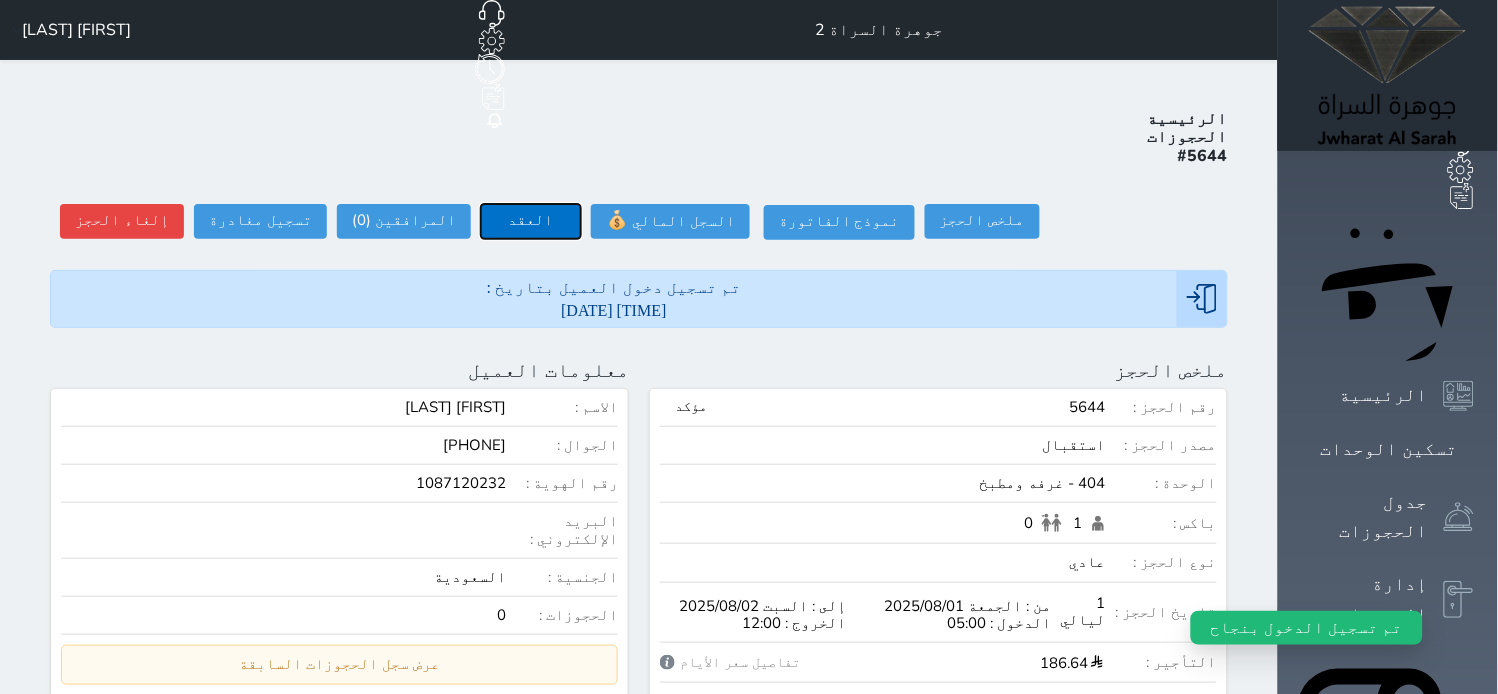 click on "العقد" at bounding box center (531, 221) 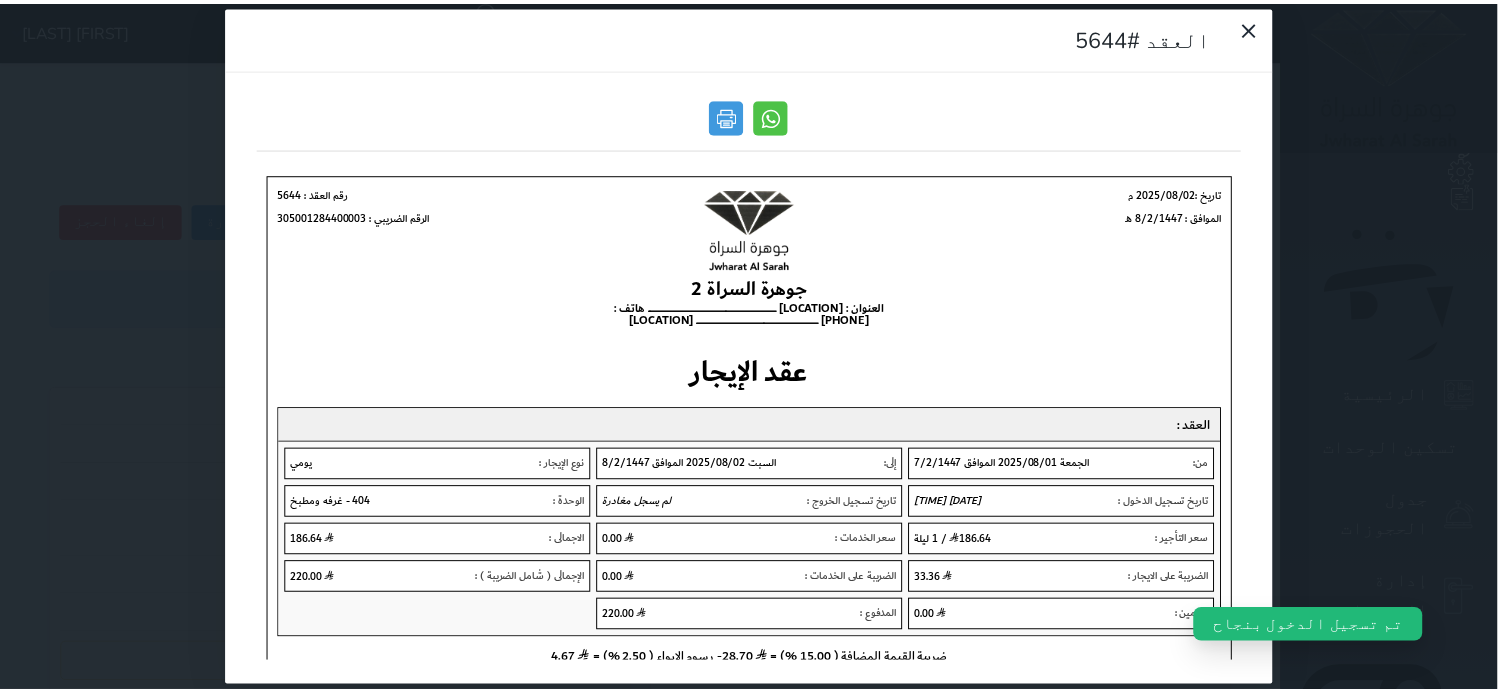 scroll, scrollTop: 0, scrollLeft: 0, axis: both 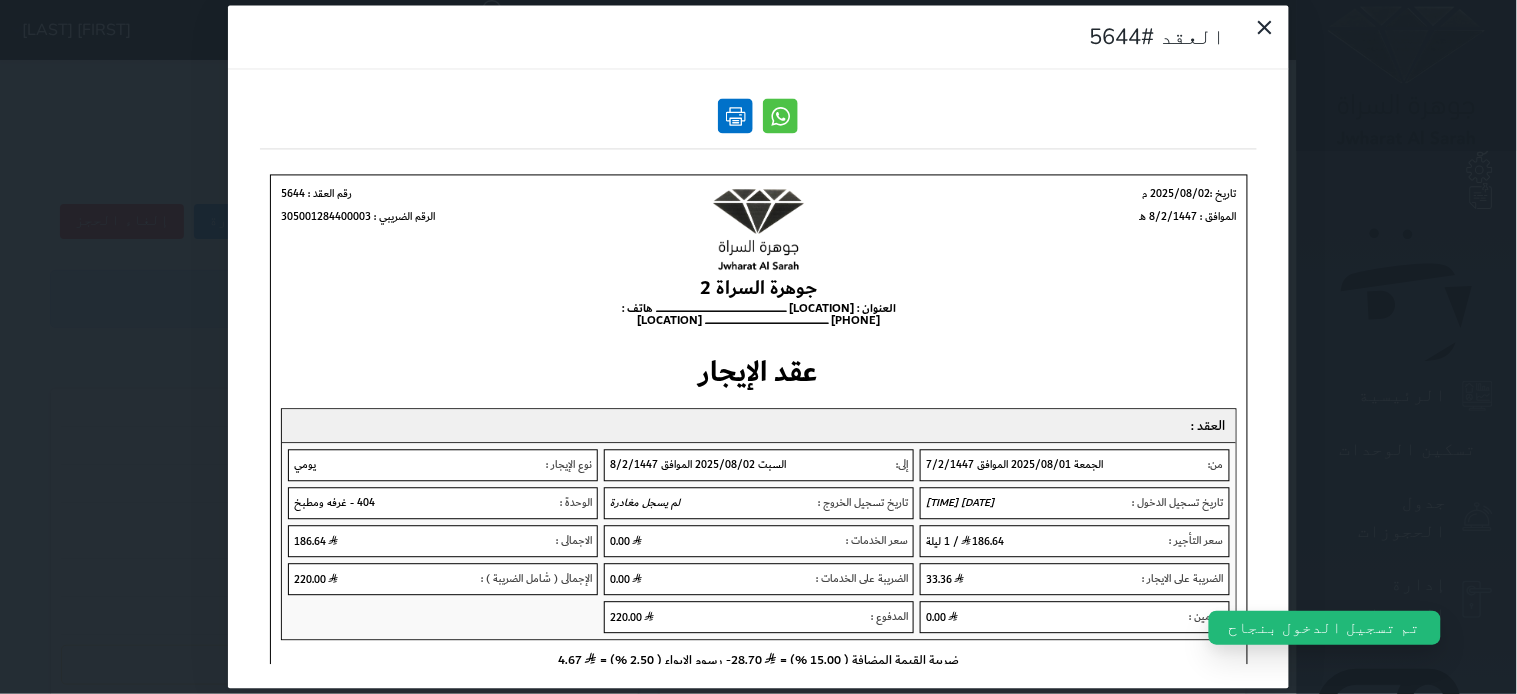 click at bounding box center (736, 116) 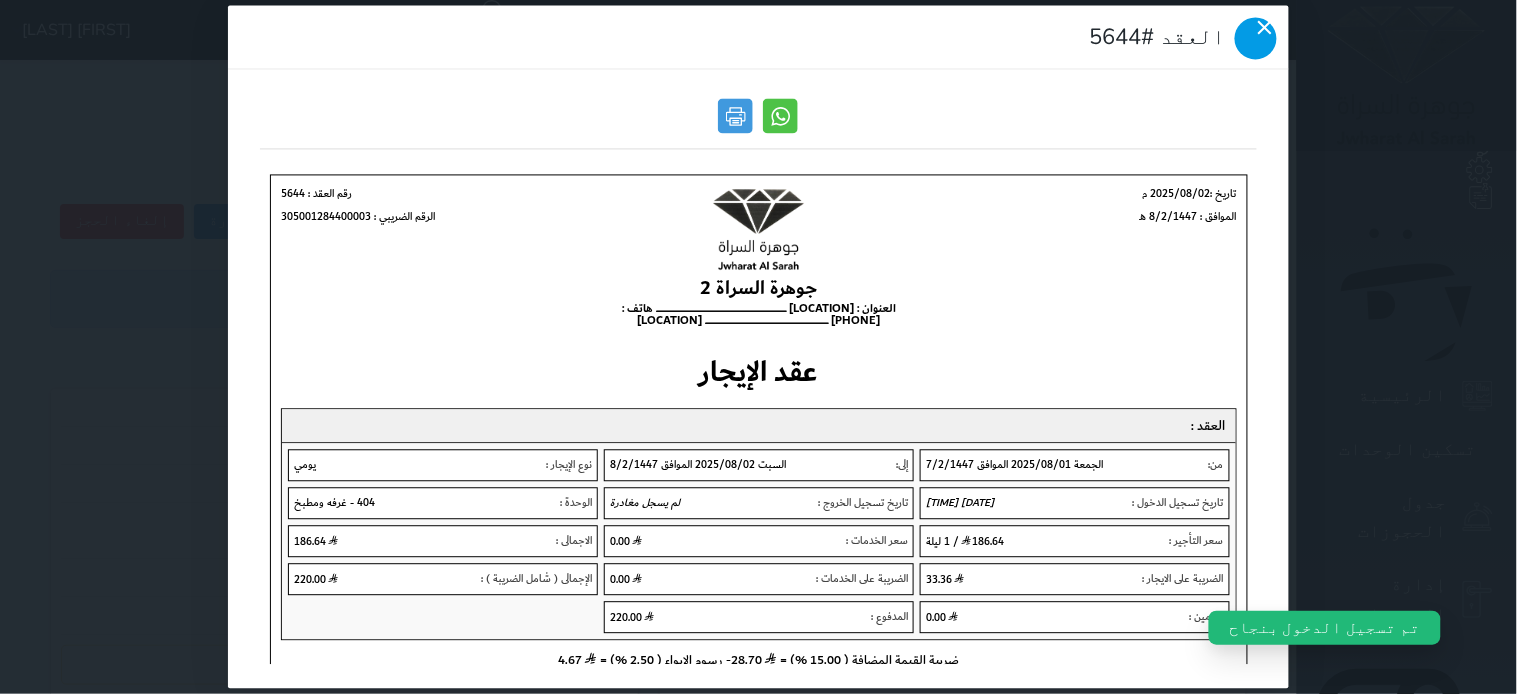click 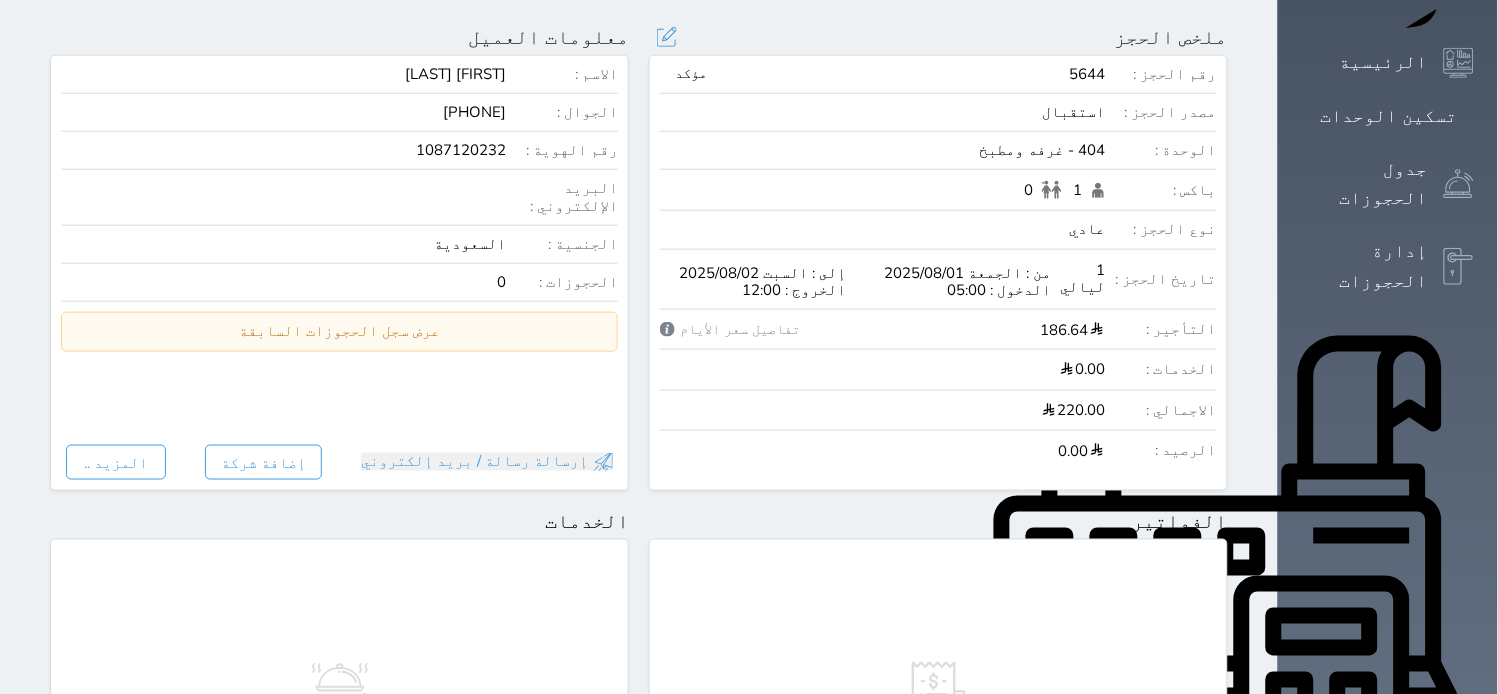 scroll, scrollTop: 0, scrollLeft: 0, axis: both 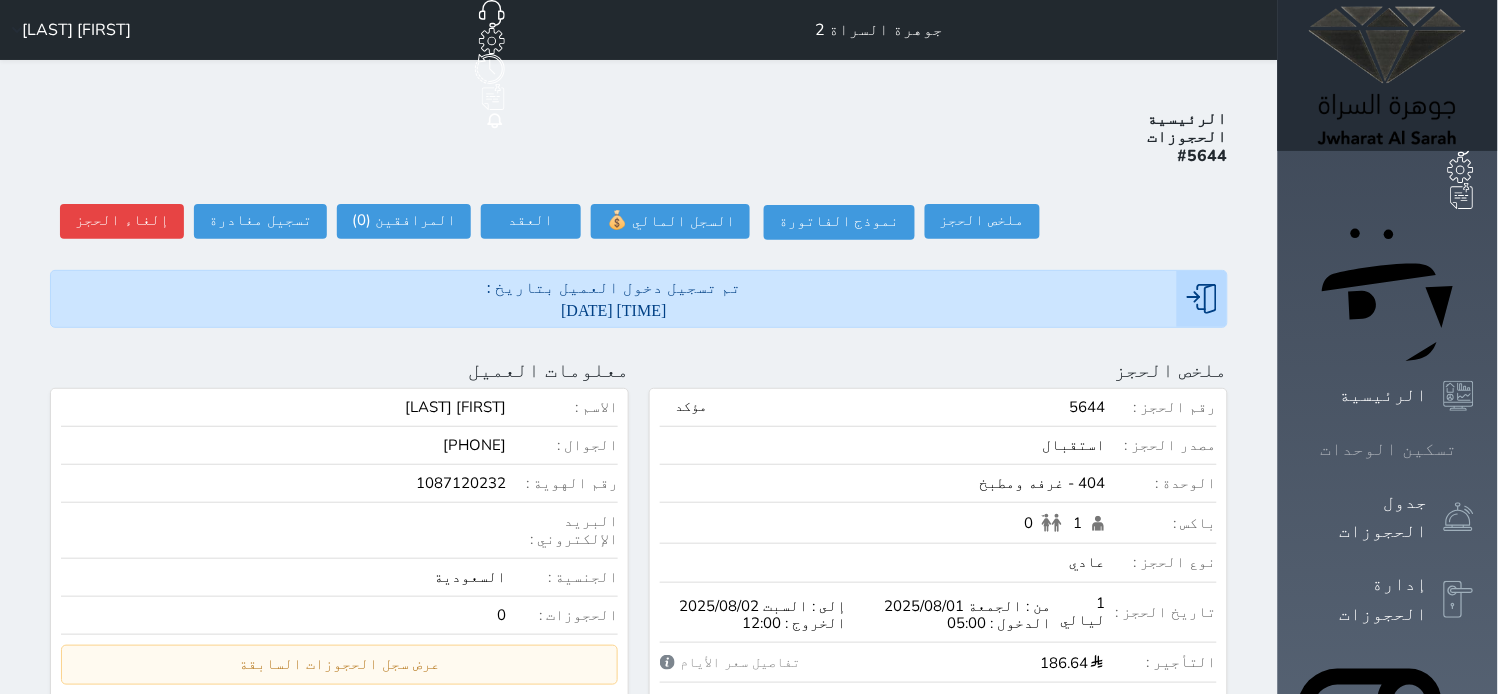click 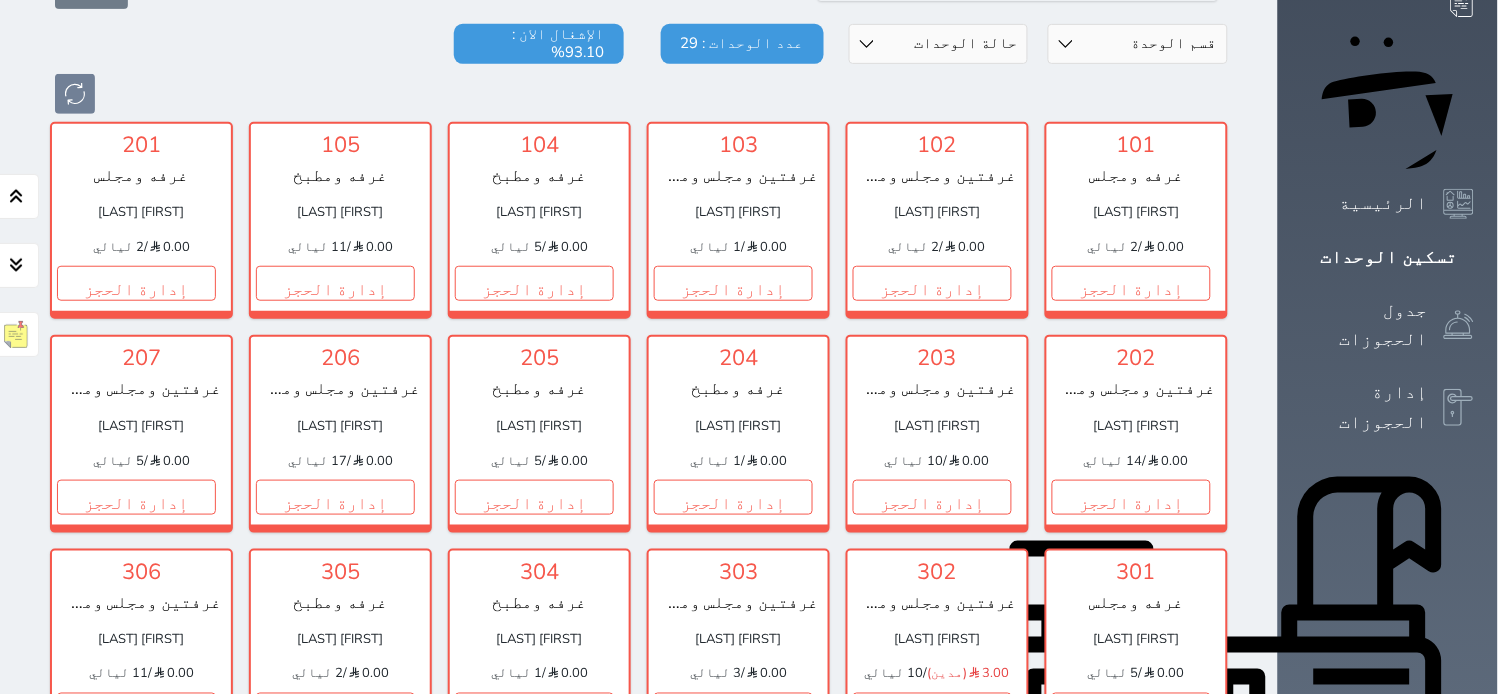 scroll, scrollTop: 188, scrollLeft: 0, axis: vertical 